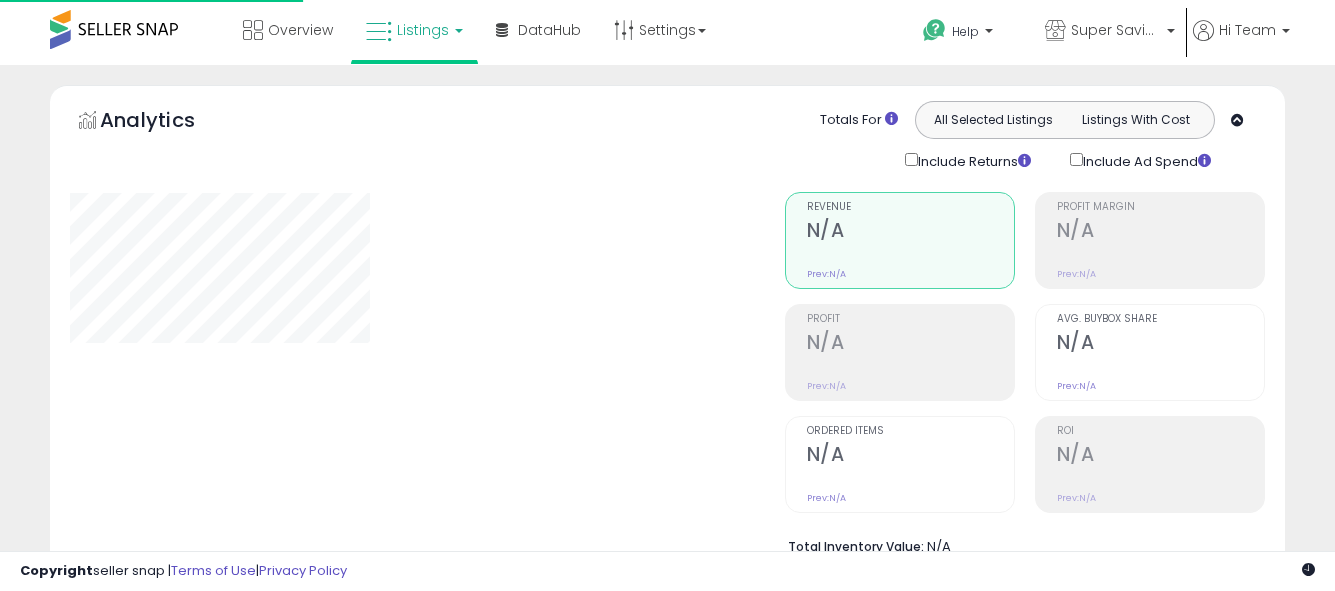 scroll, scrollTop: 0, scrollLeft: 0, axis: both 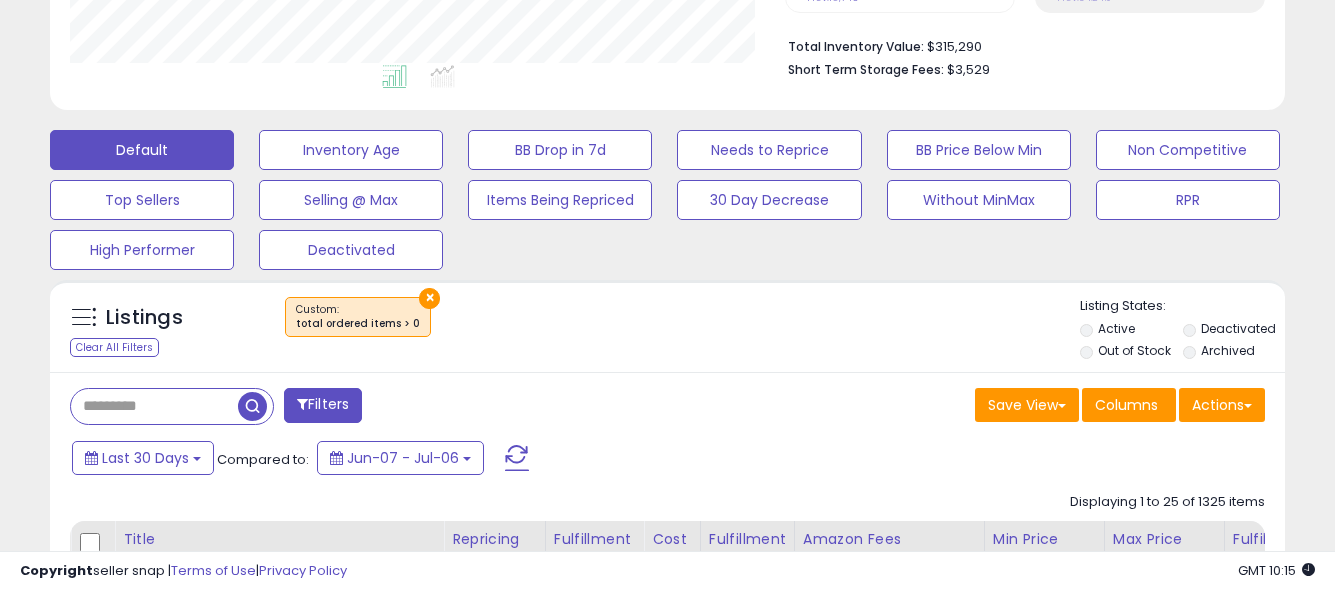 click on "×" at bounding box center [429, 298] 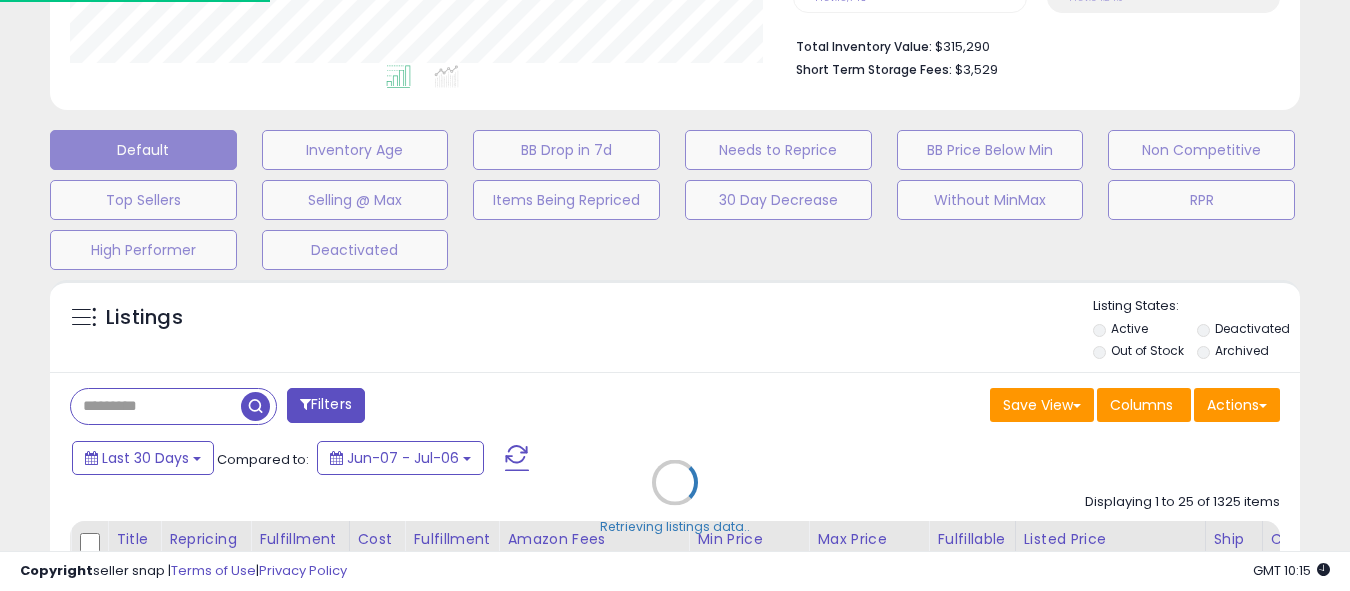 scroll, scrollTop: 999590, scrollLeft: 999277, axis: both 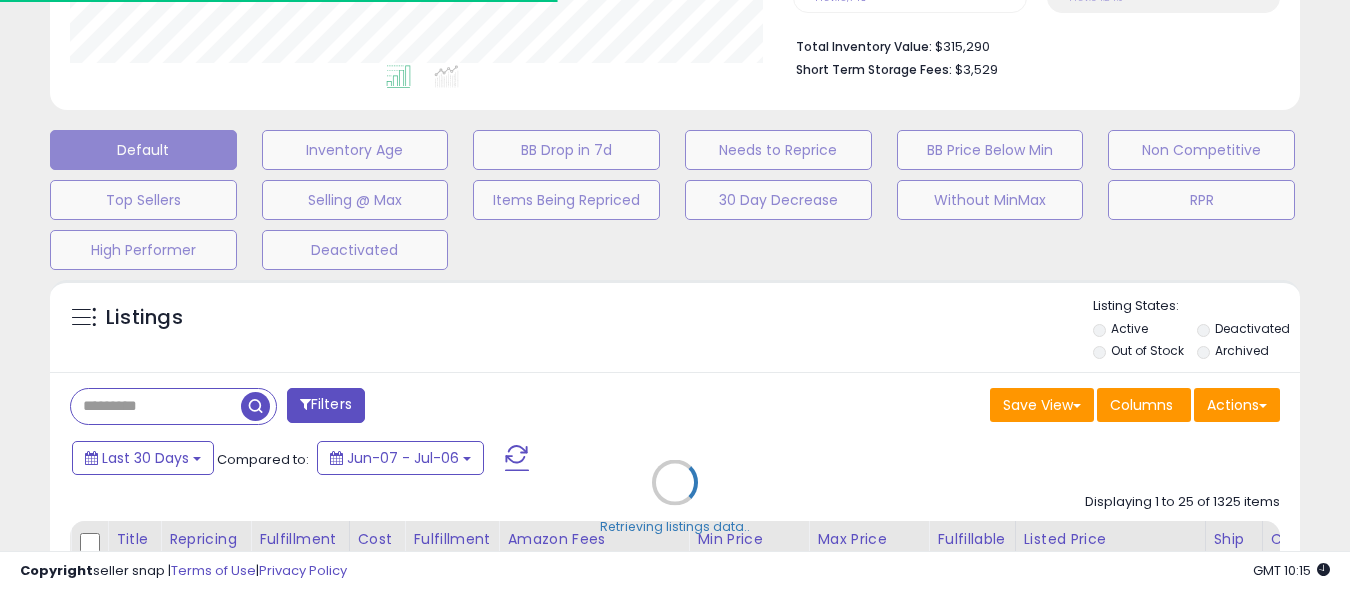 click on "Retrieving listings data.." at bounding box center (675, 497) 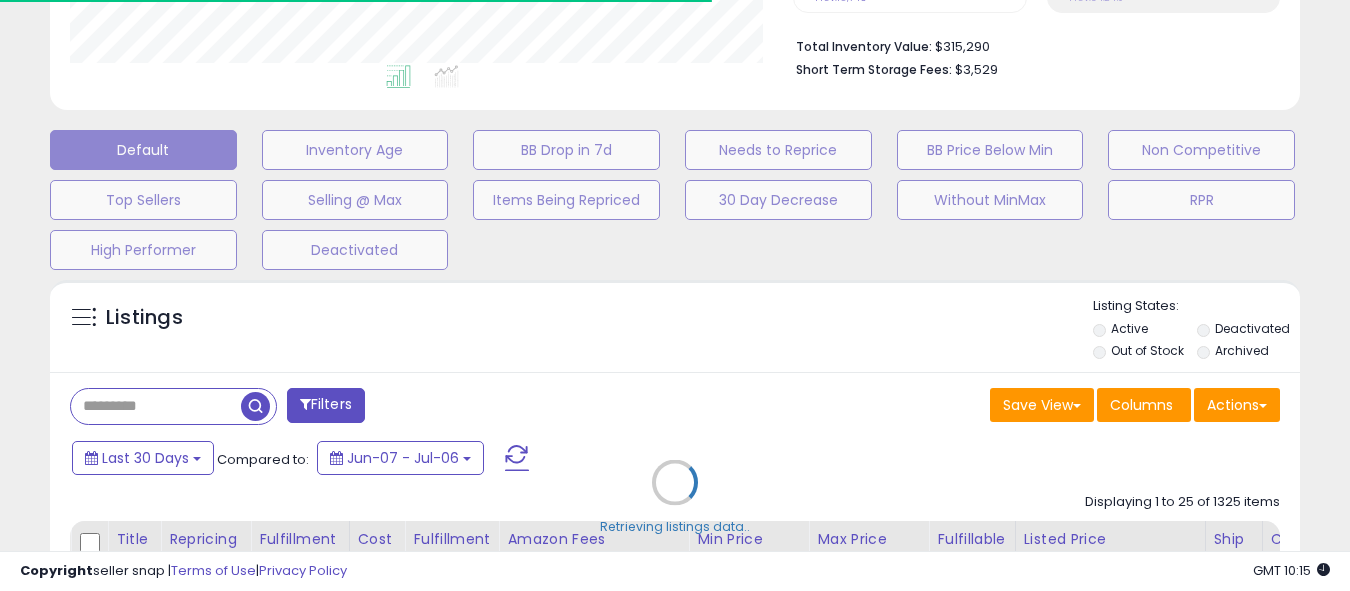 click on "Retrieving listings data.." at bounding box center (675, 497) 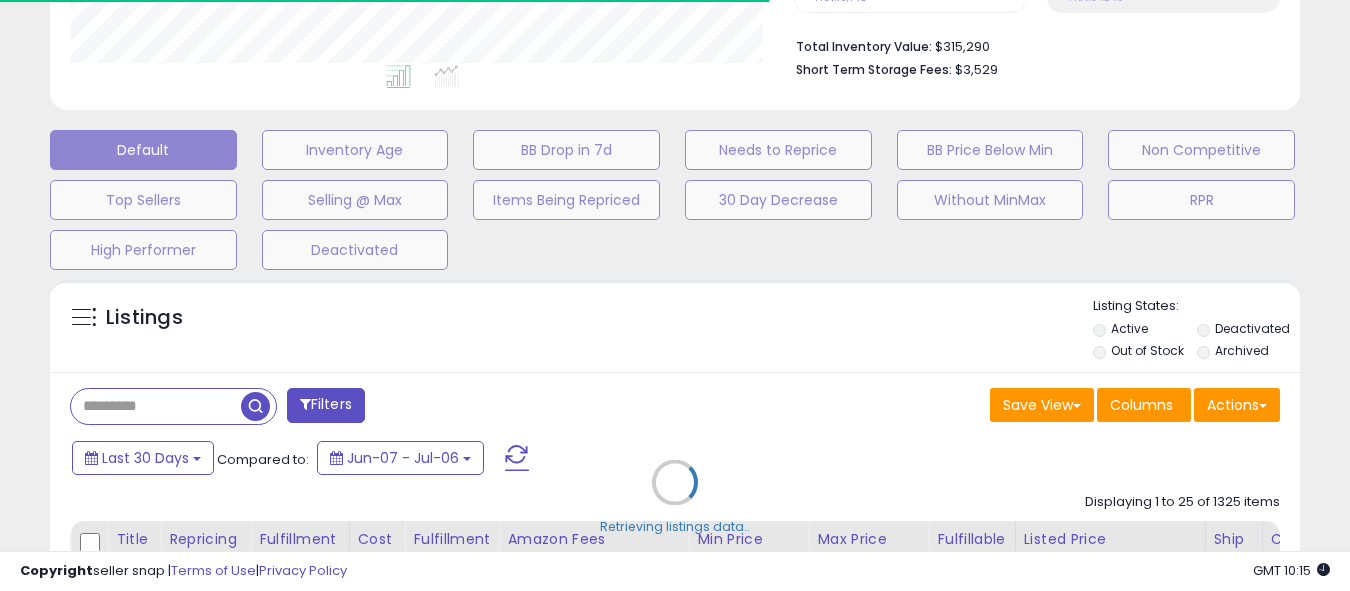 click on "Retrieving listings data.." at bounding box center [675, 497] 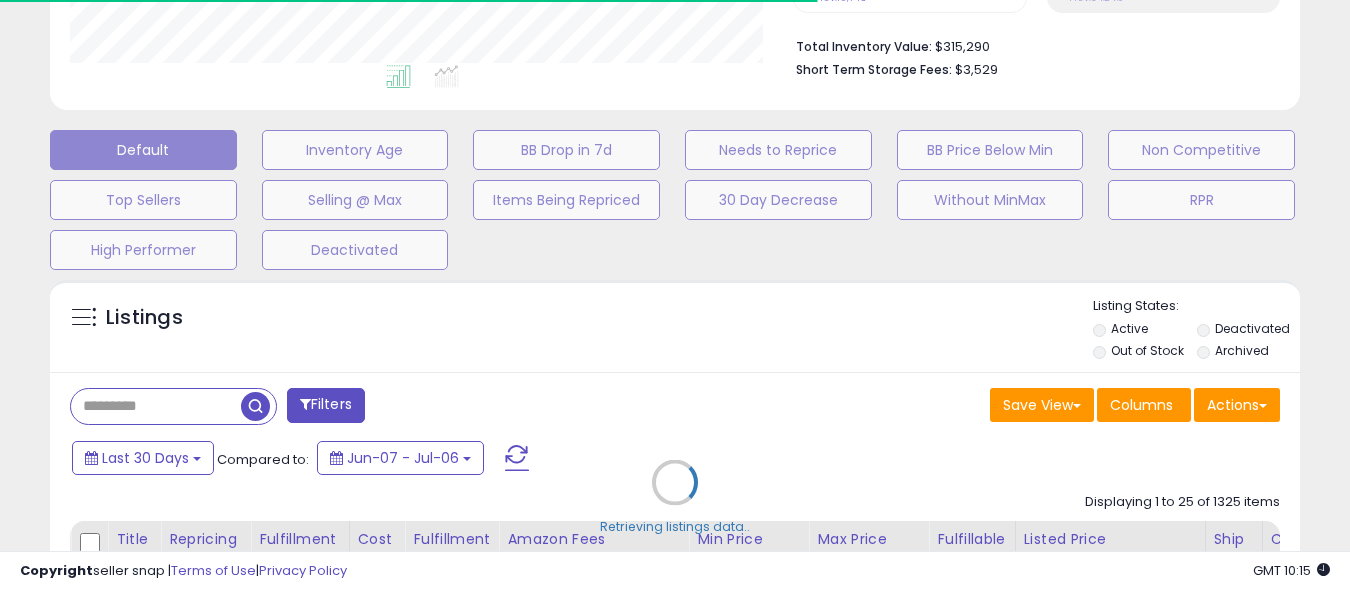 click on "Retrieving listings data.." at bounding box center [675, 497] 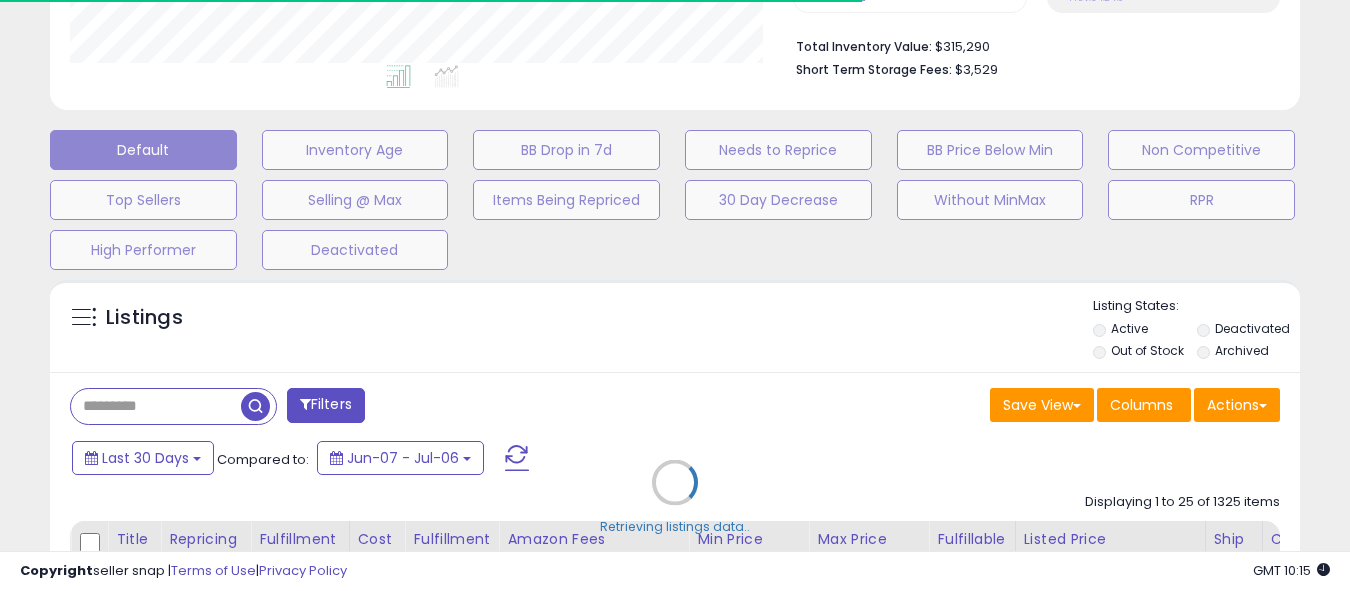 click on "Retrieving listings data.." at bounding box center [675, 497] 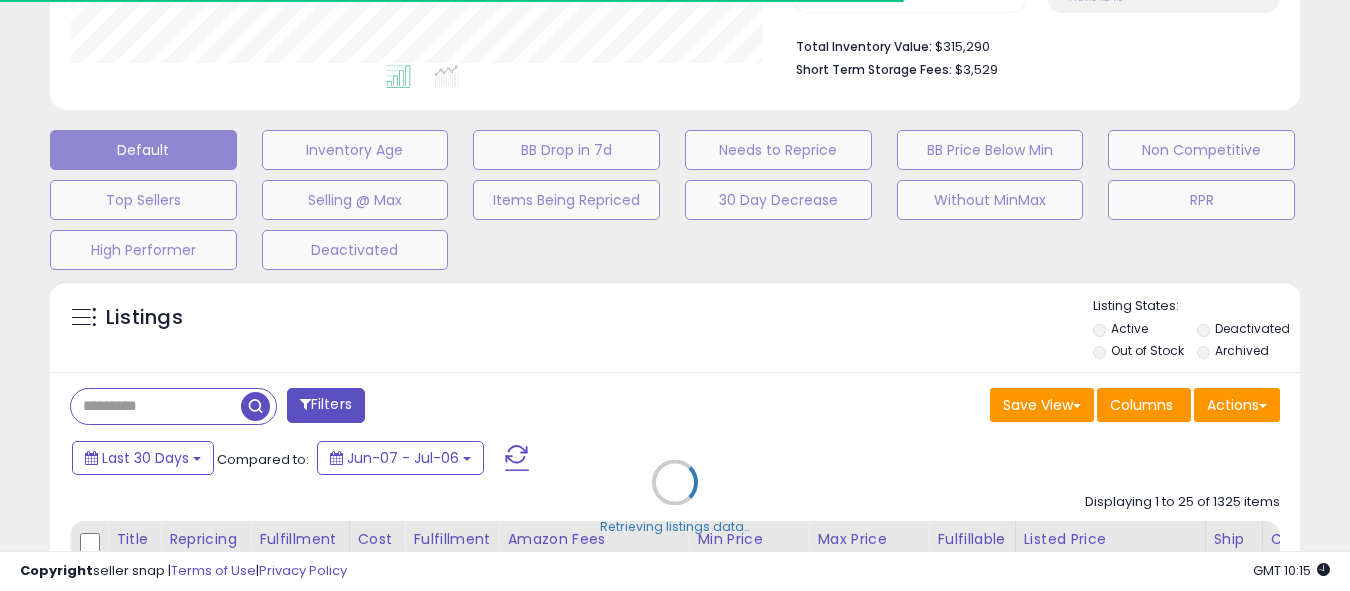 click on "Retrieving listings data.." at bounding box center (675, 497) 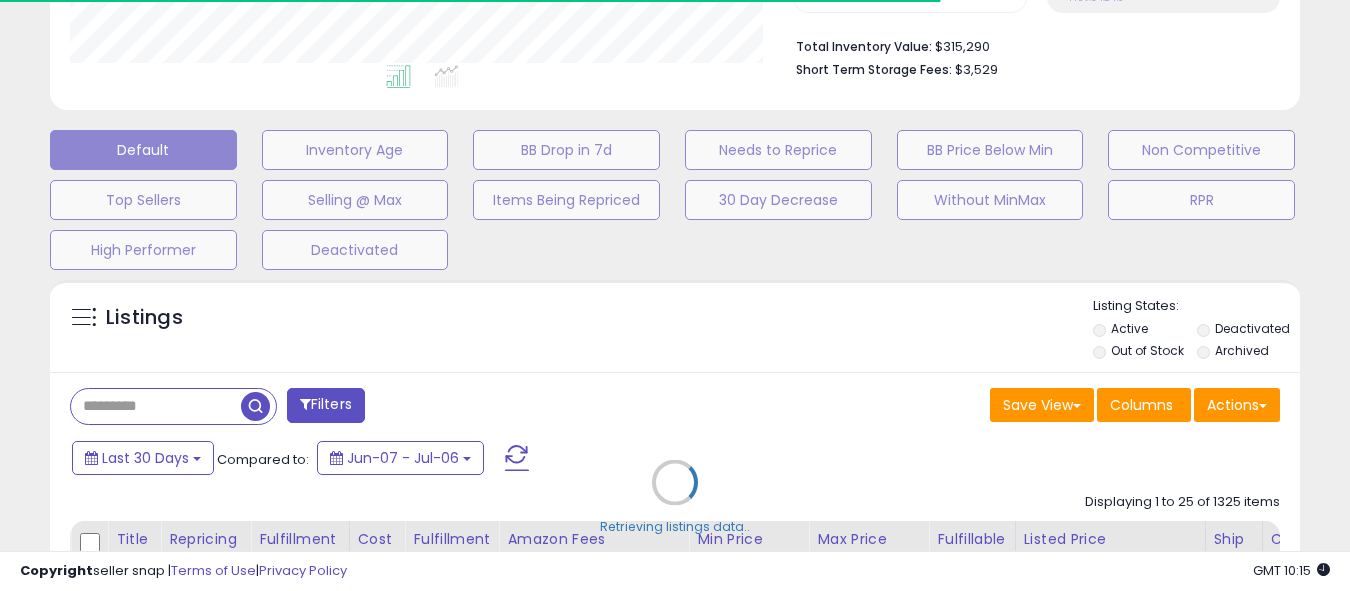 click on "Retrieving listings data.." at bounding box center [675, 497] 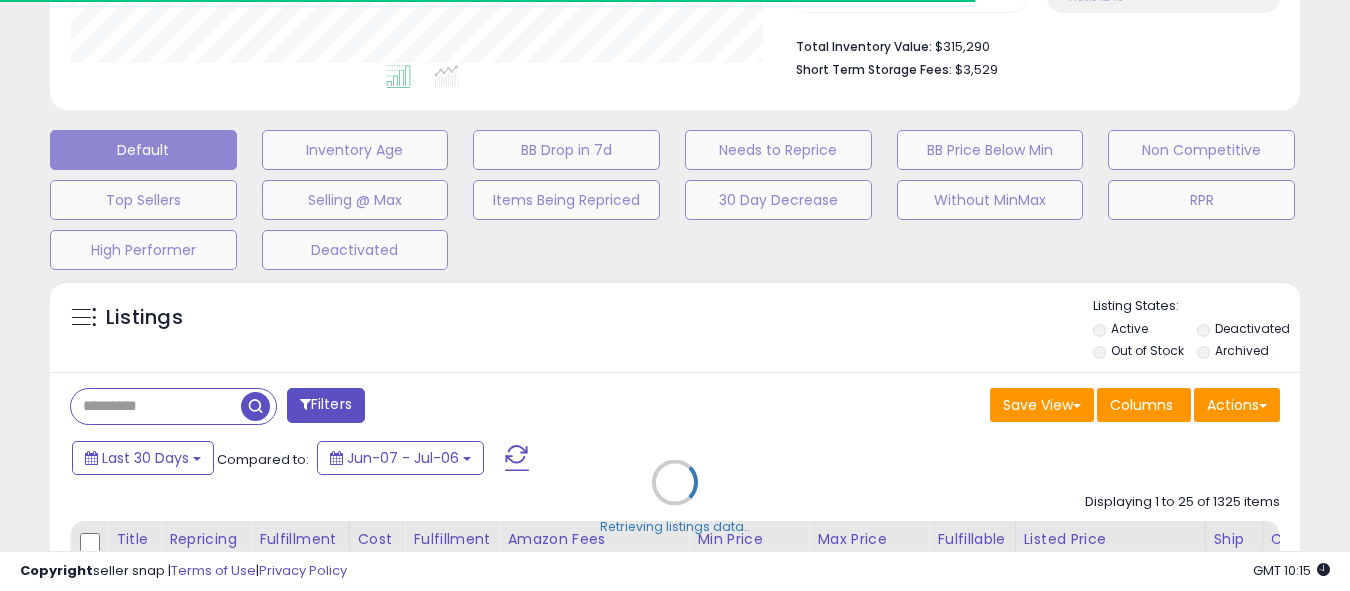 click on "Retrieving listings data.." at bounding box center (675, 497) 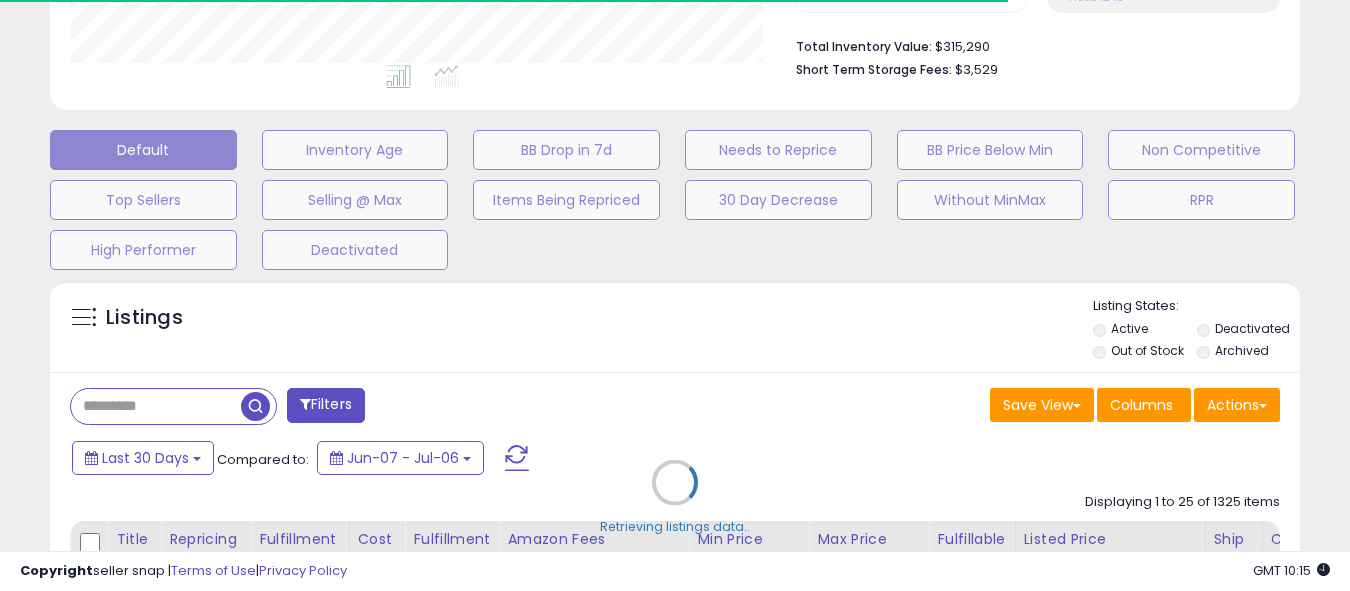 click on "Retrieving listings data.." at bounding box center (675, 497) 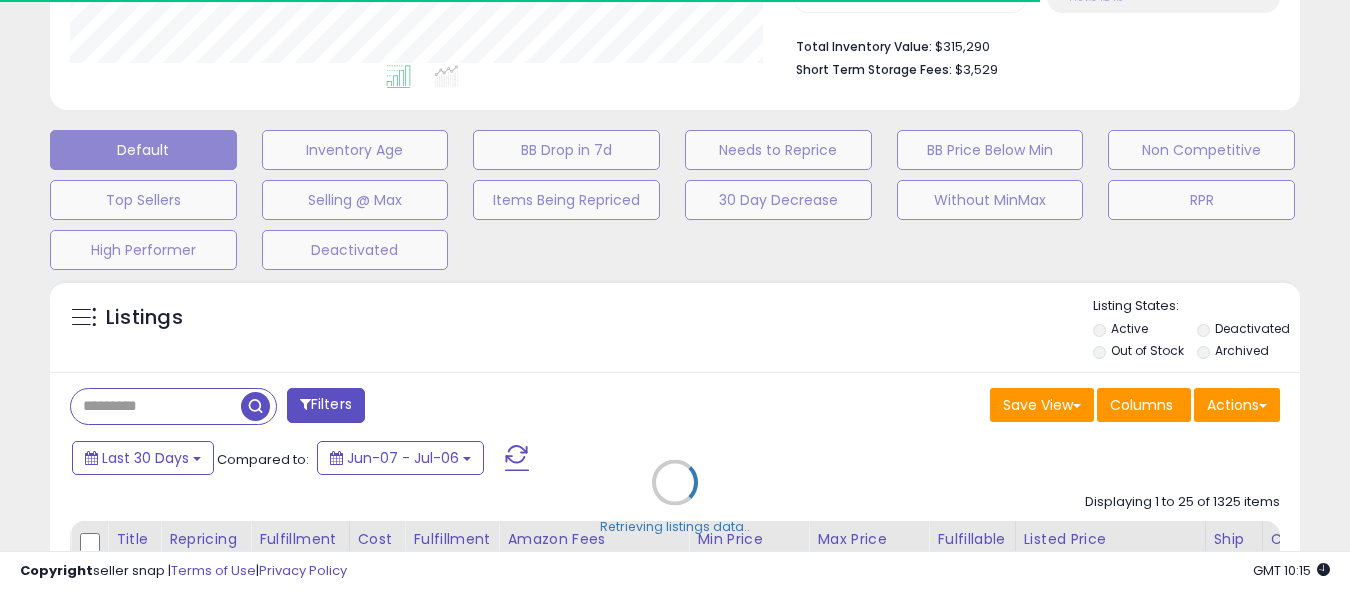 click on "Retrieving listings data.." at bounding box center (675, 497) 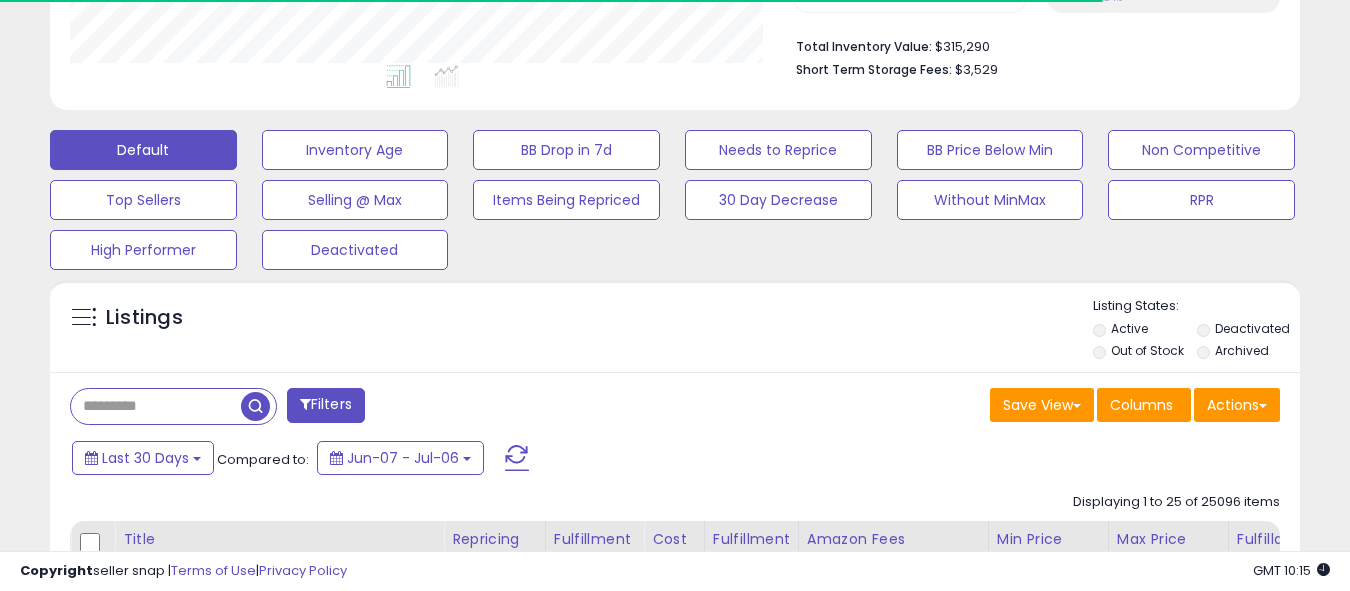 click at bounding box center (156, 406) 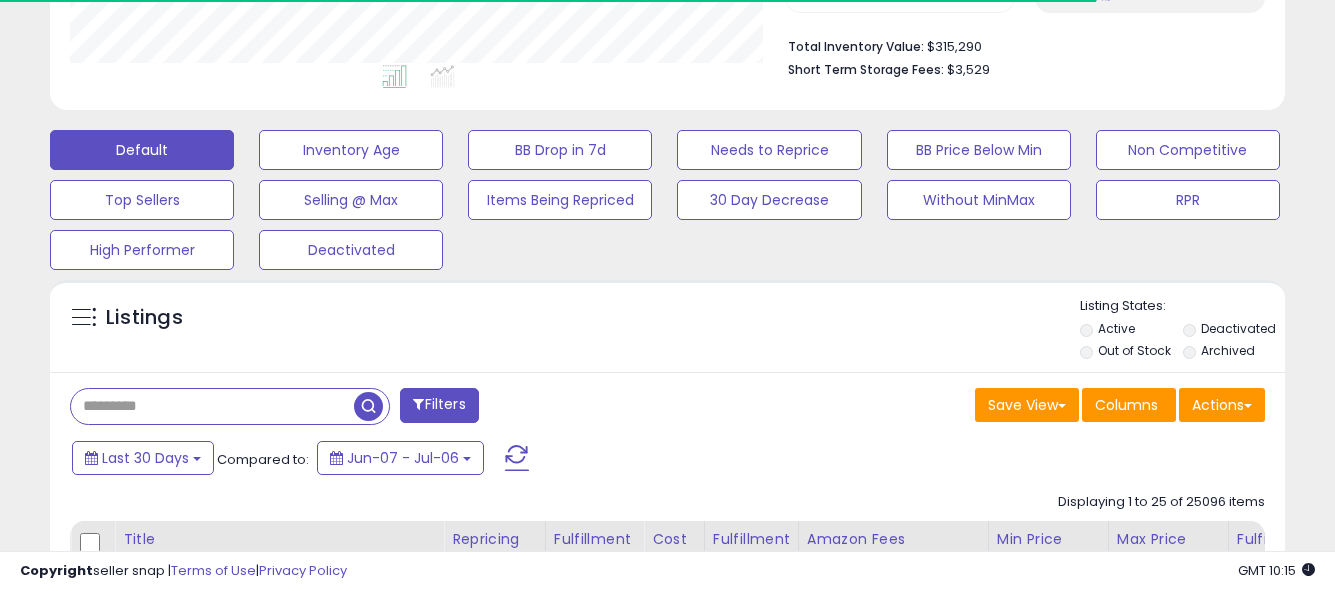scroll, scrollTop: 410, scrollLeft: 714, axis: both 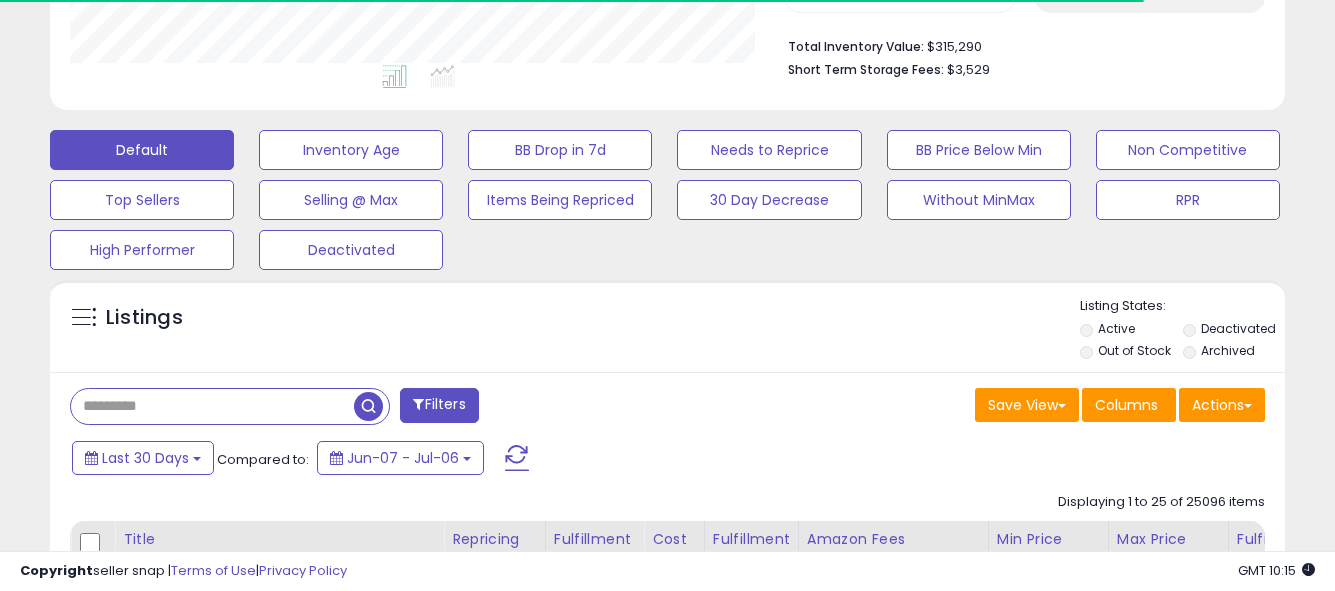 click at bounding box center [212, 406] 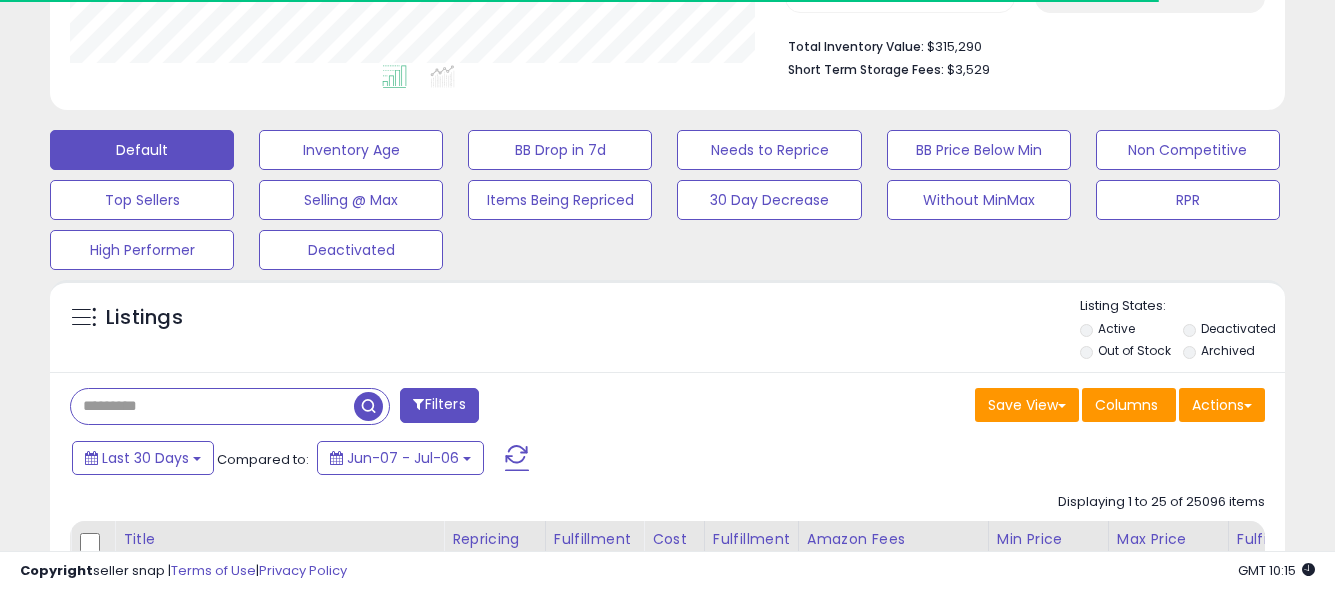 paste on "**********" 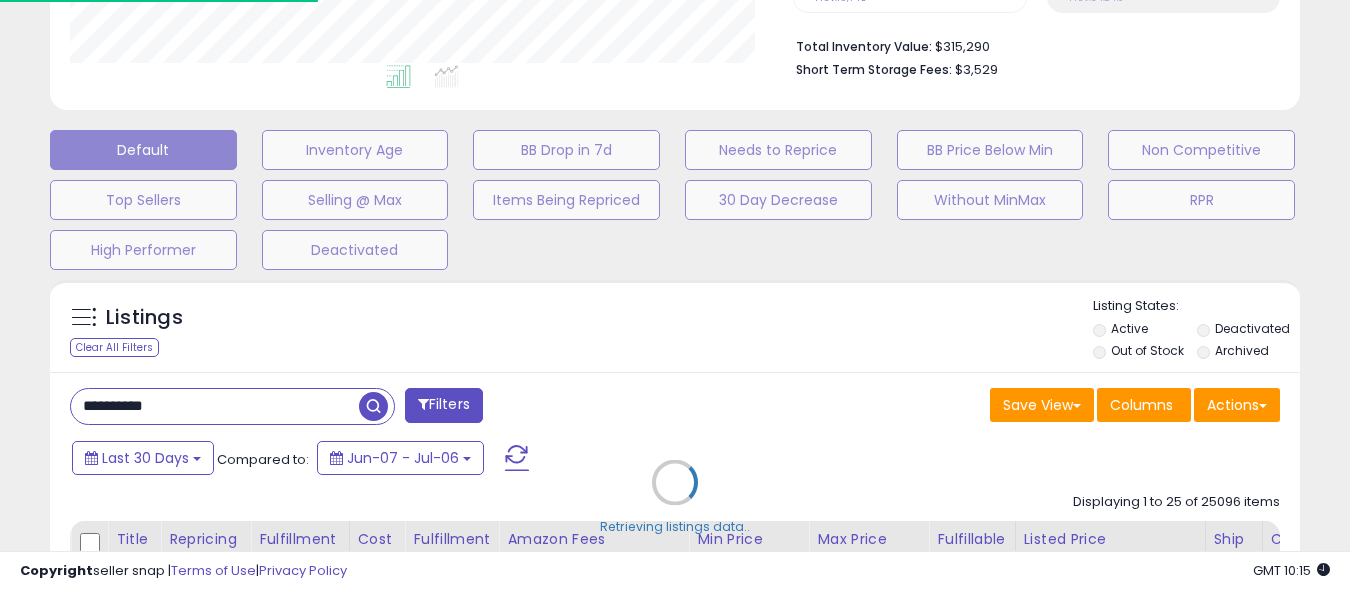 scroll, scrollTop: 999590, scrollLeft: 999277, axis: both 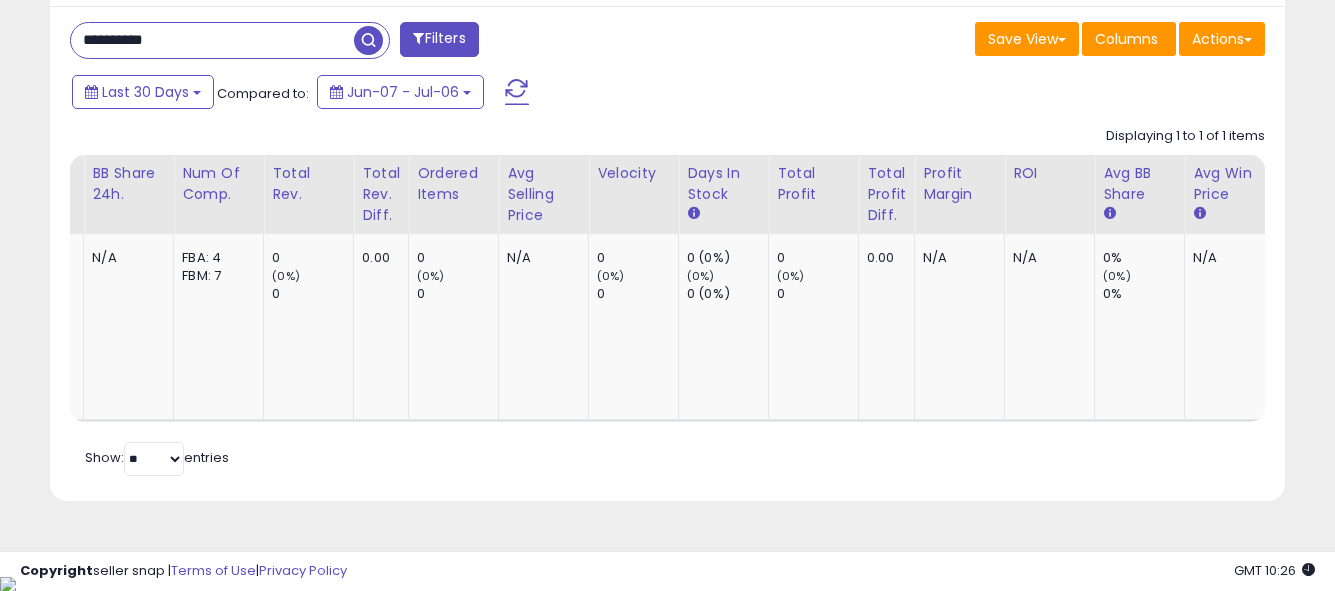 click on "**********" at bounding box center (212, 40) 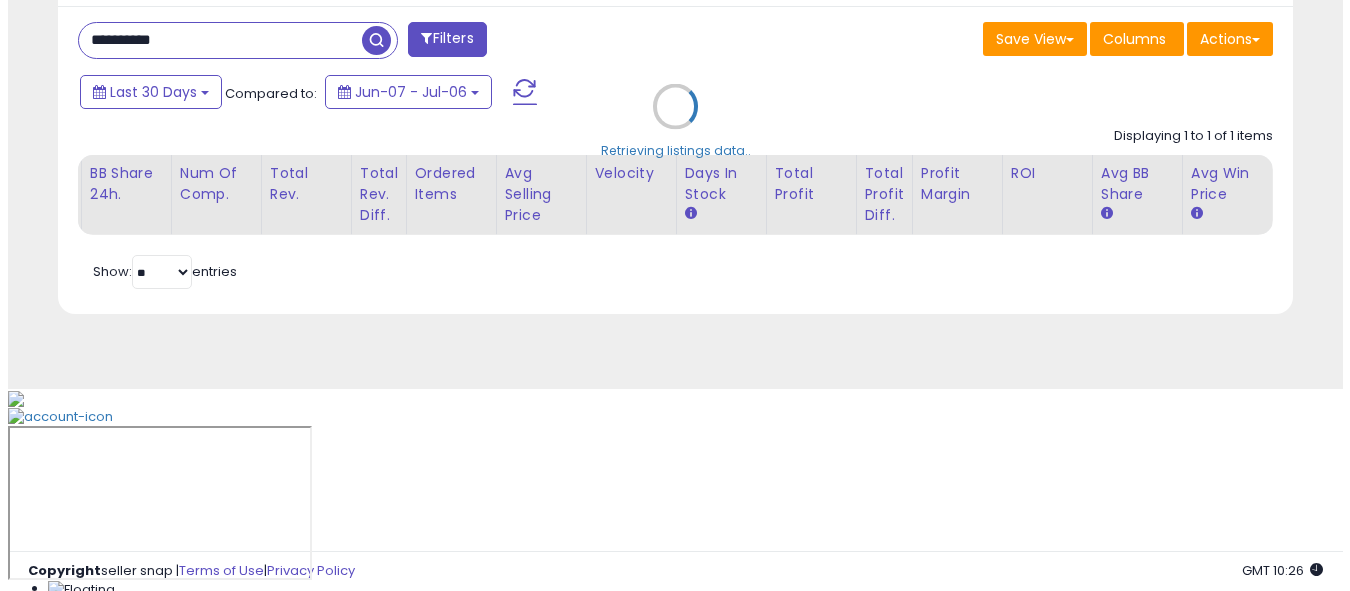 scroll, scrollTop: 679, scrollLeft: 0, axis: vertical 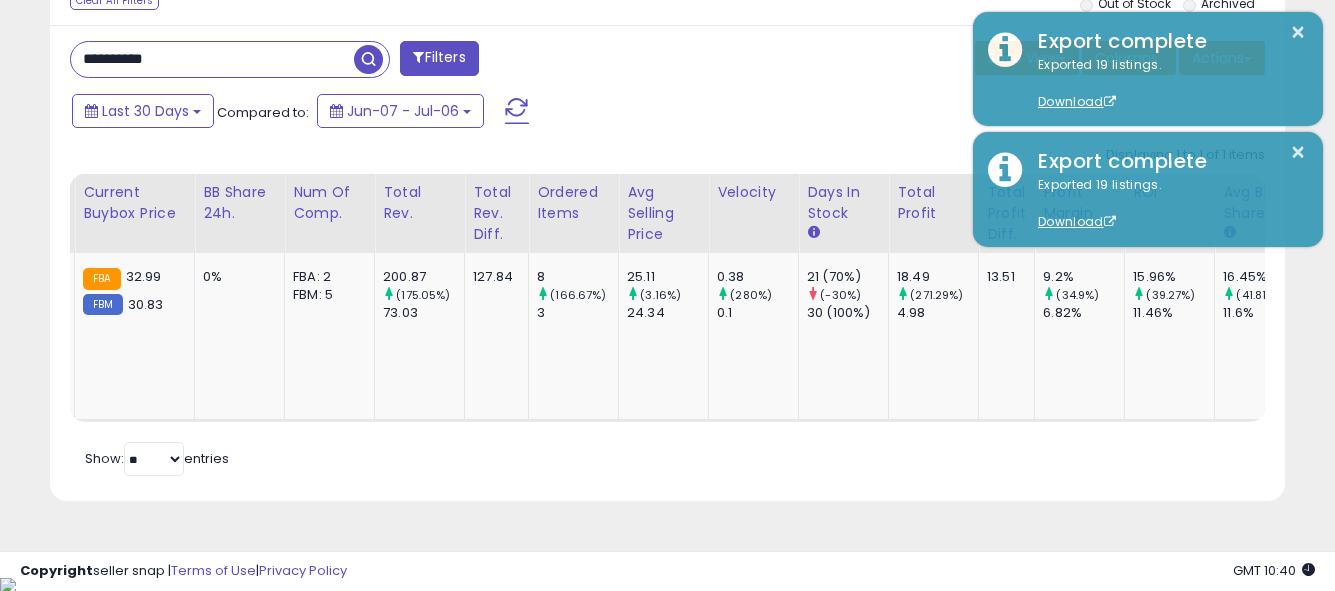 click on "**********" at bounding box center [212, 59] 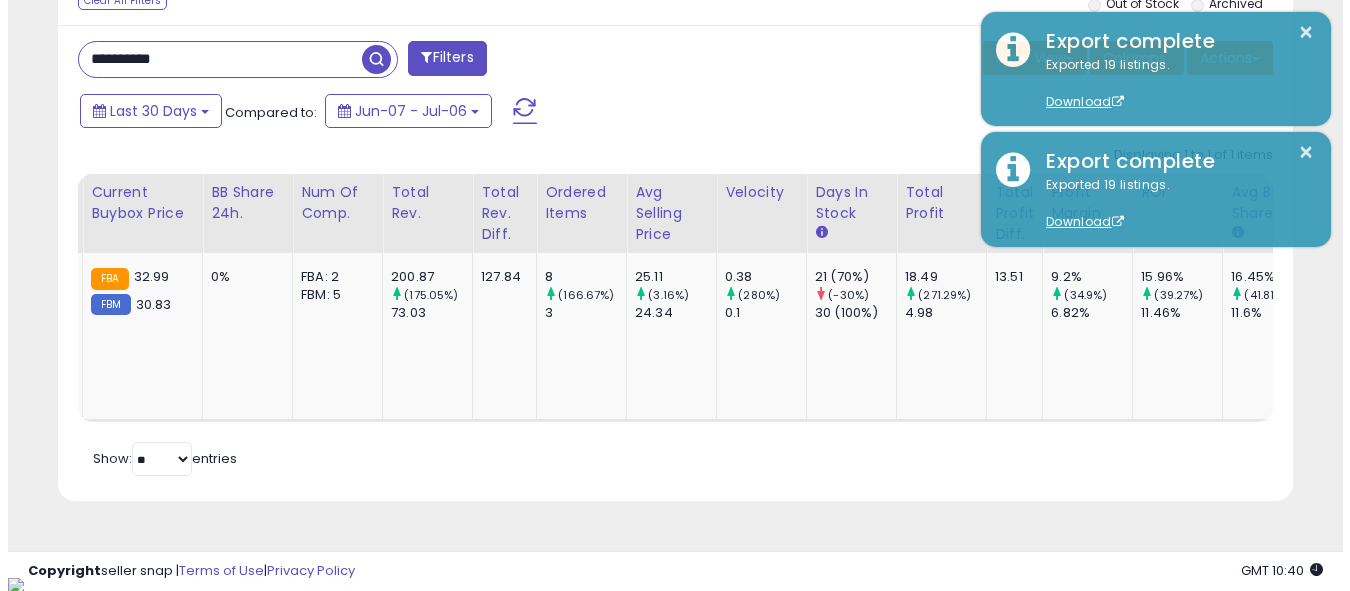 scroll, scrollTop: 679, scrollLeft: 0, axis: vertical 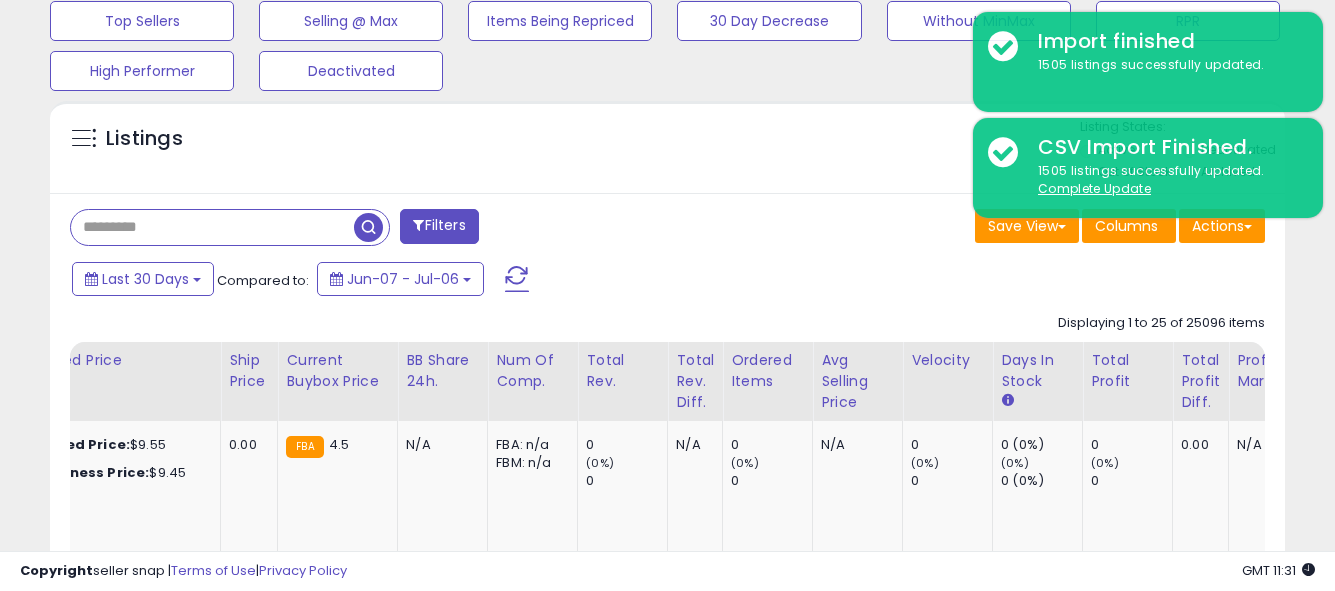 click at bounding box center [212, 227] 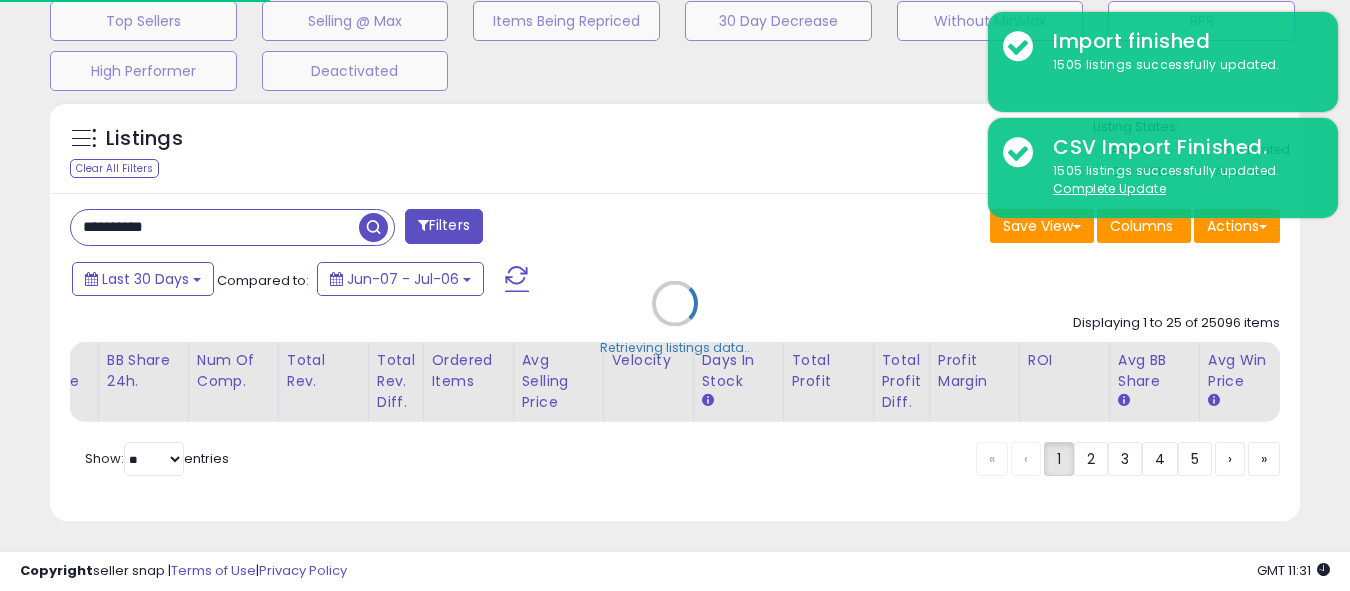 scroll, scrollTop: 999590, scrollLeft: 999277, axis: both 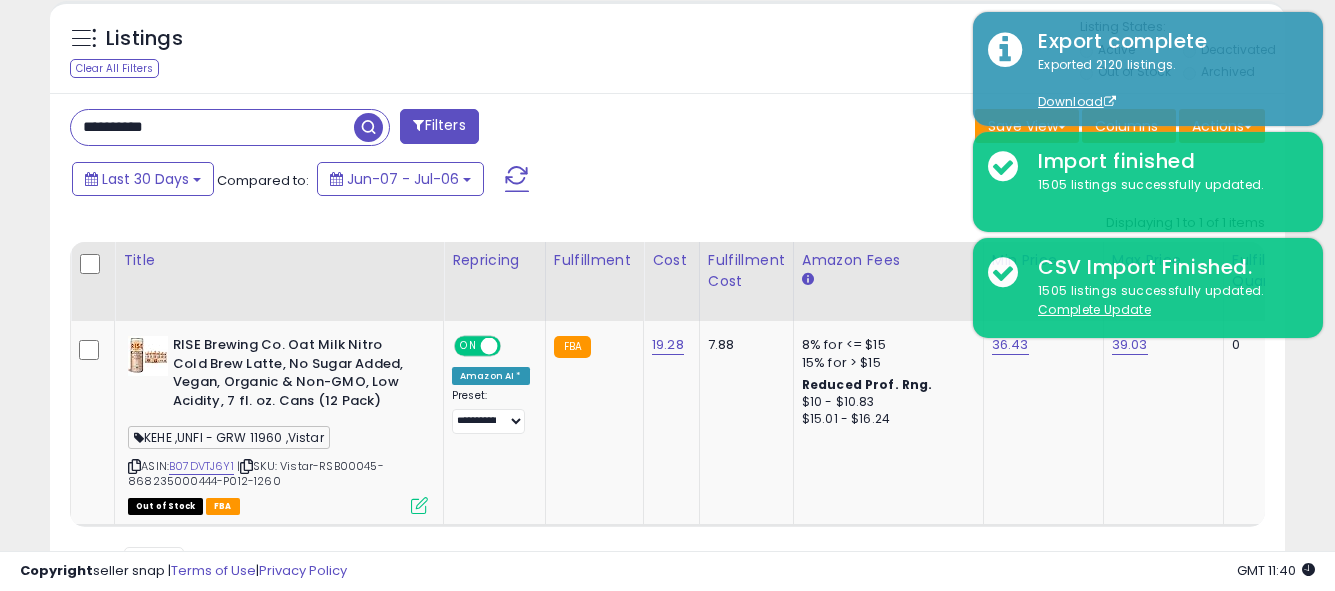 click on "**********" at bounding box center [212, 127] 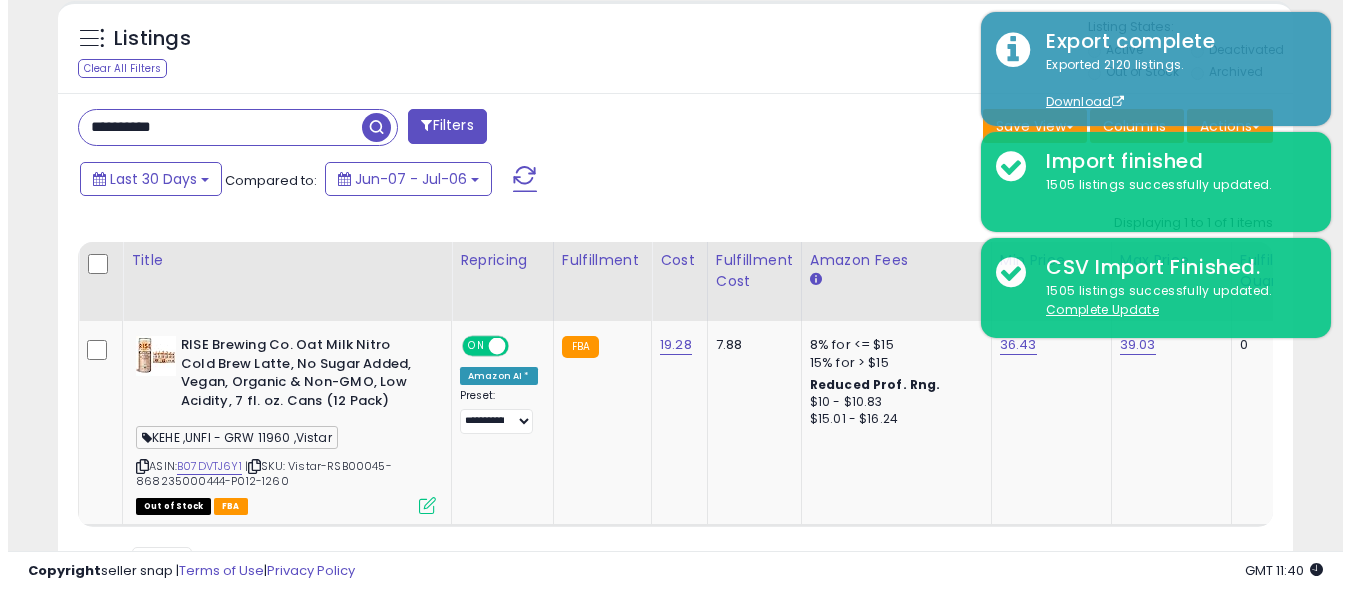 scroll, scrollTop: 679, scrollLeft: 0, axis: vertical 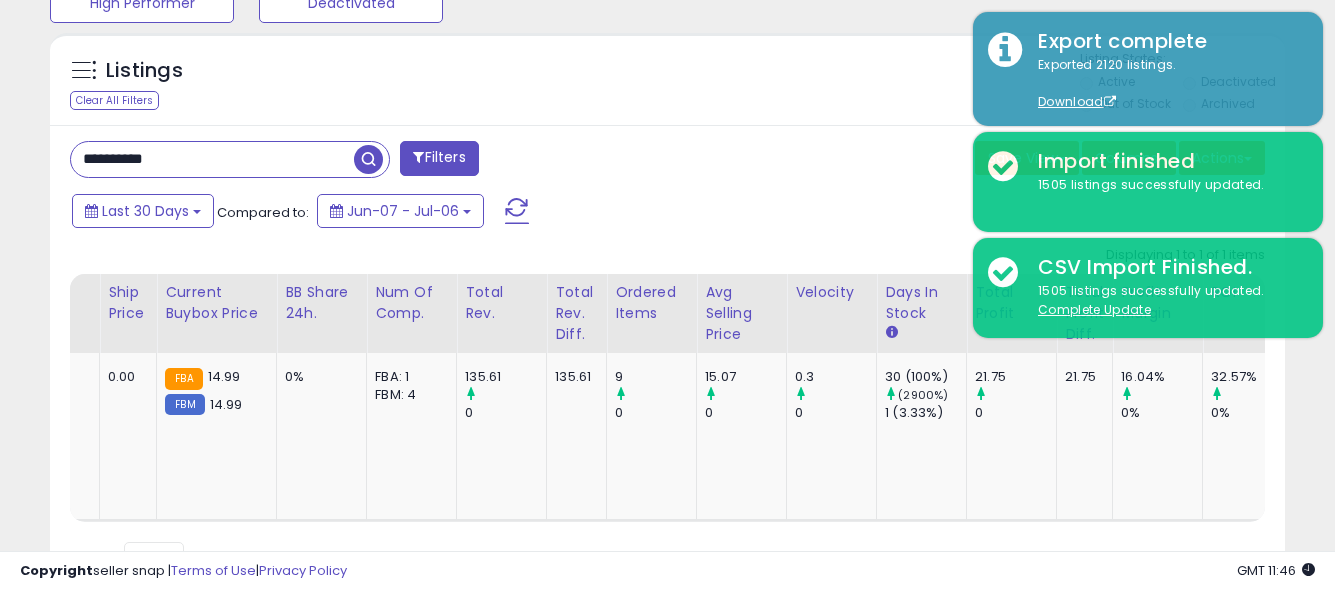 click on "**********" at bounding box center [212, 159] 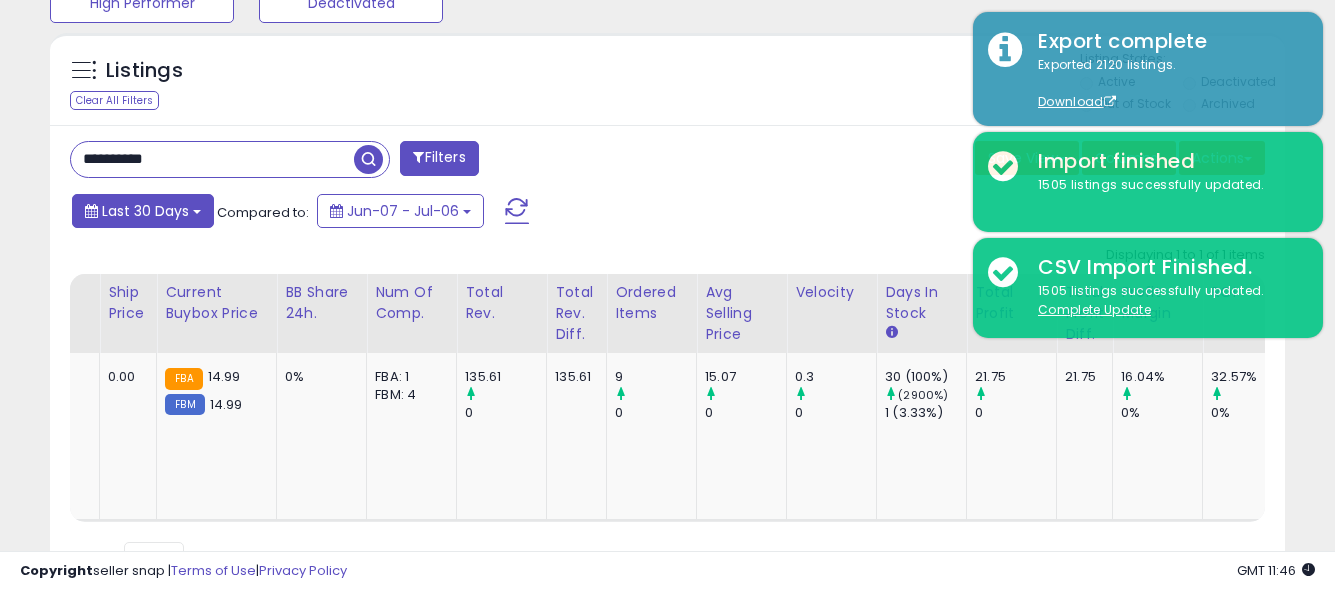 paste 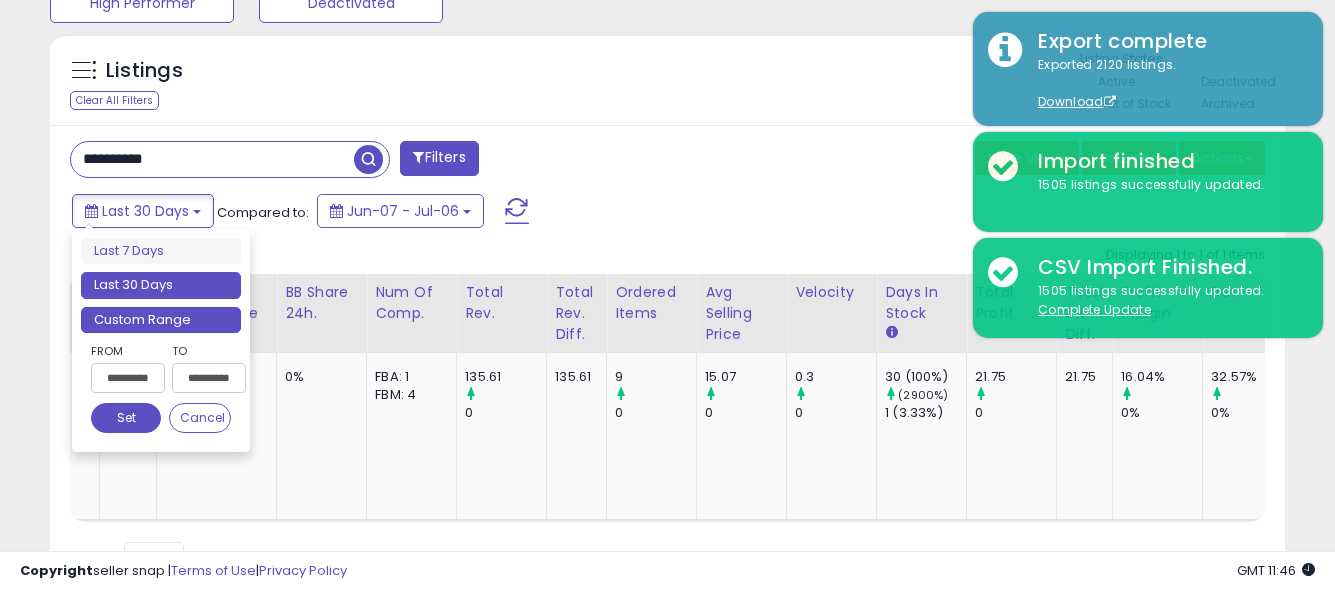 click on "Custom Range" at bounding box center (161, 320) 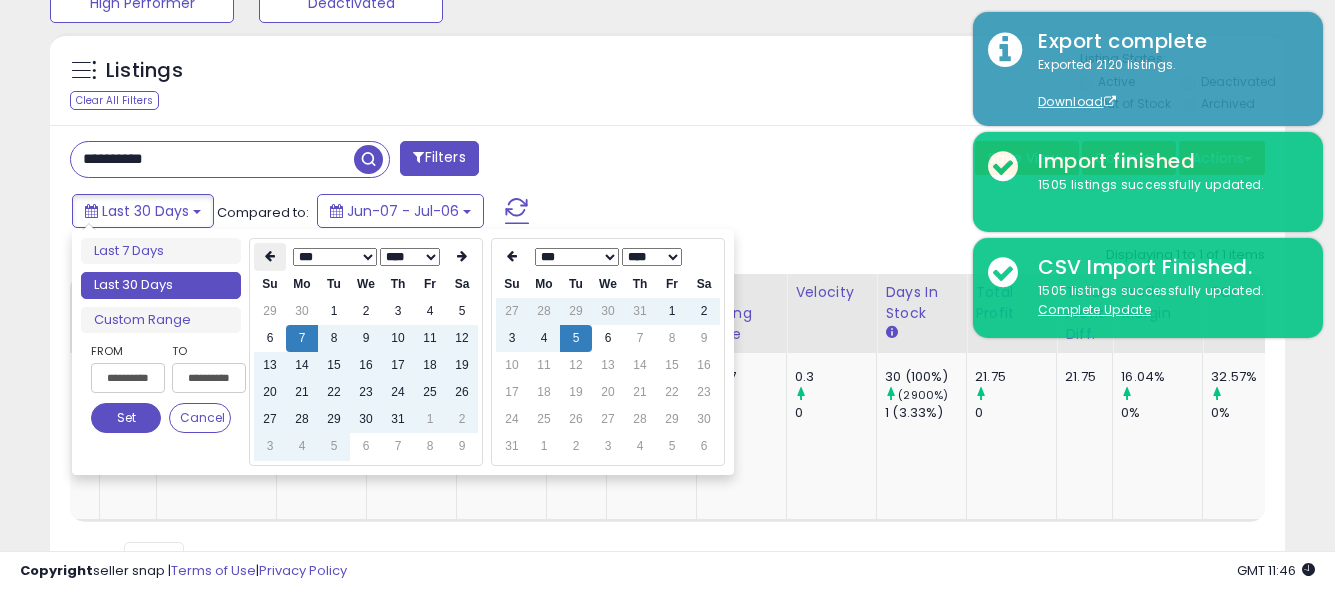 click at bounding box center [270, 256] 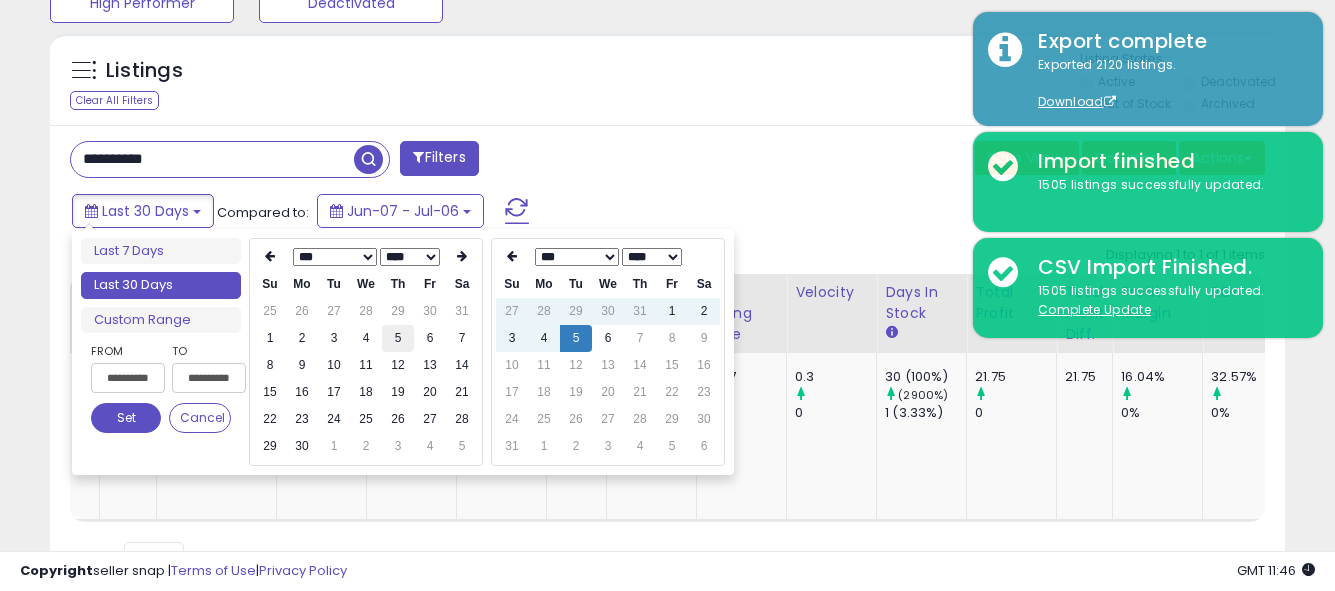 click on "5" at bounding box center [398, 338] 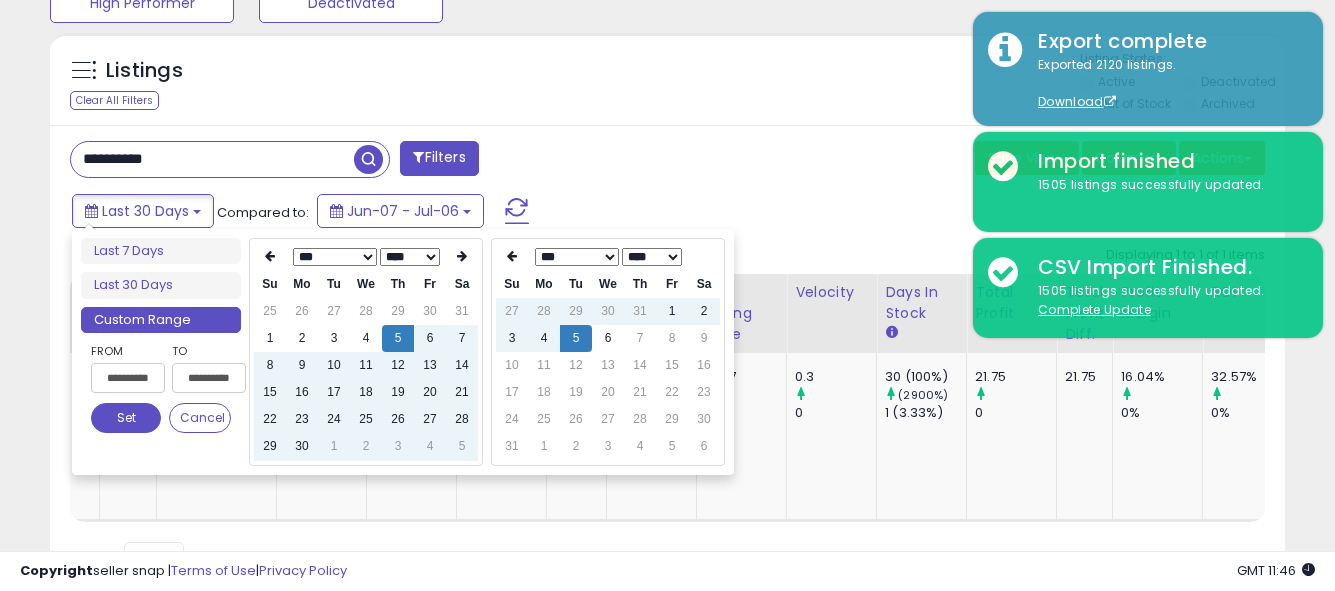 type on "**********" 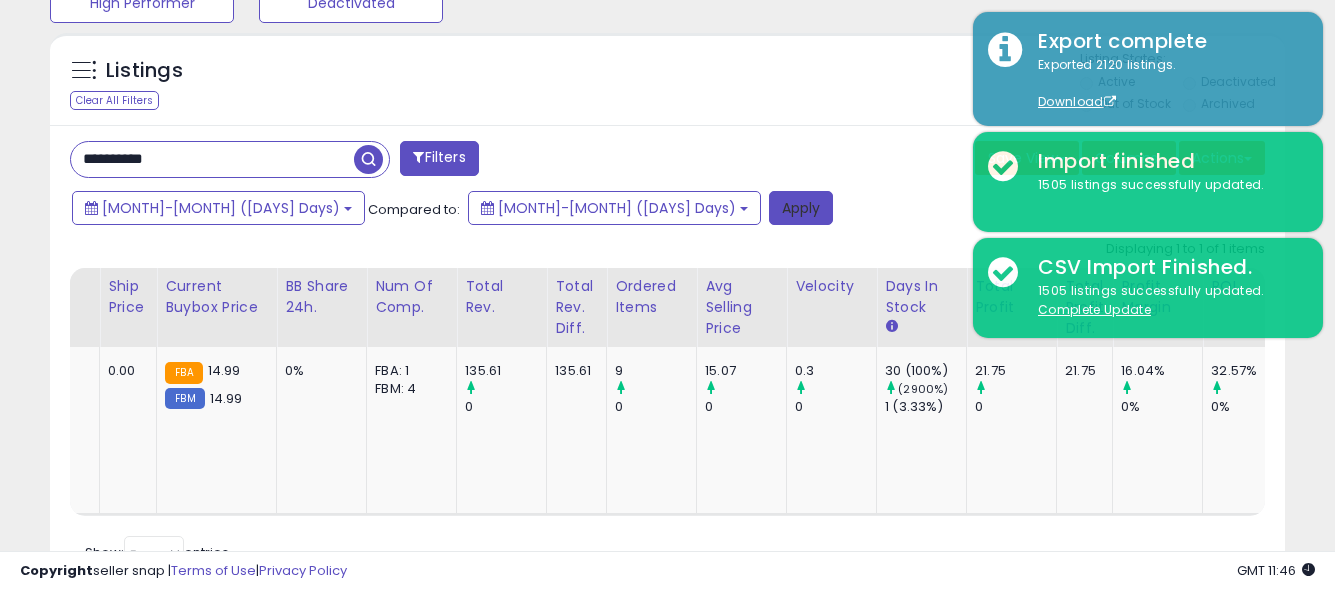 click on "Apply" at bounding box center (801, 208) 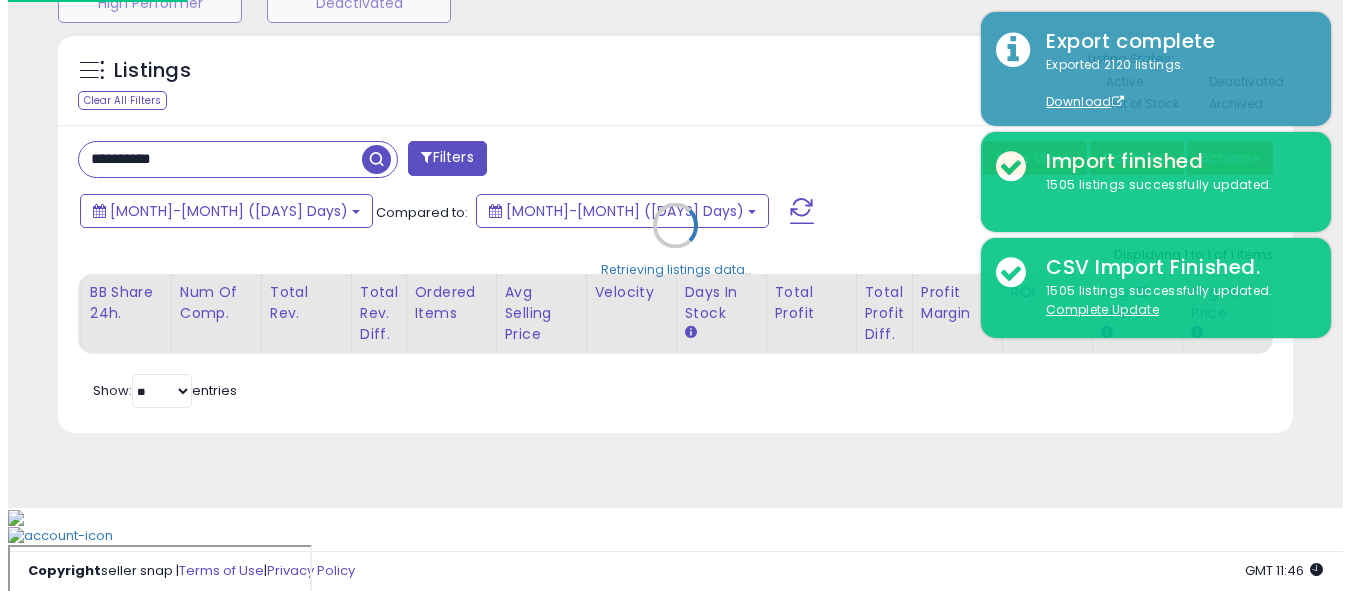 scroll, scrollTop: 679, scrollLeft: 0, axis: vertical 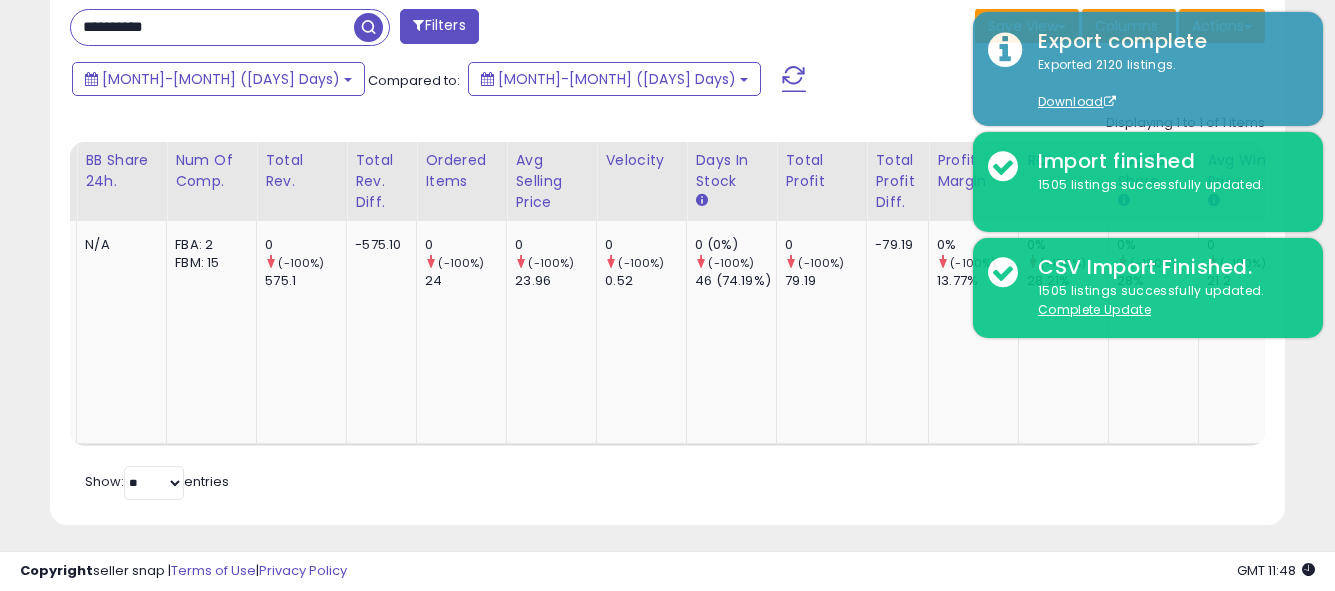 click on "**********" at bounding box center (212, 27) 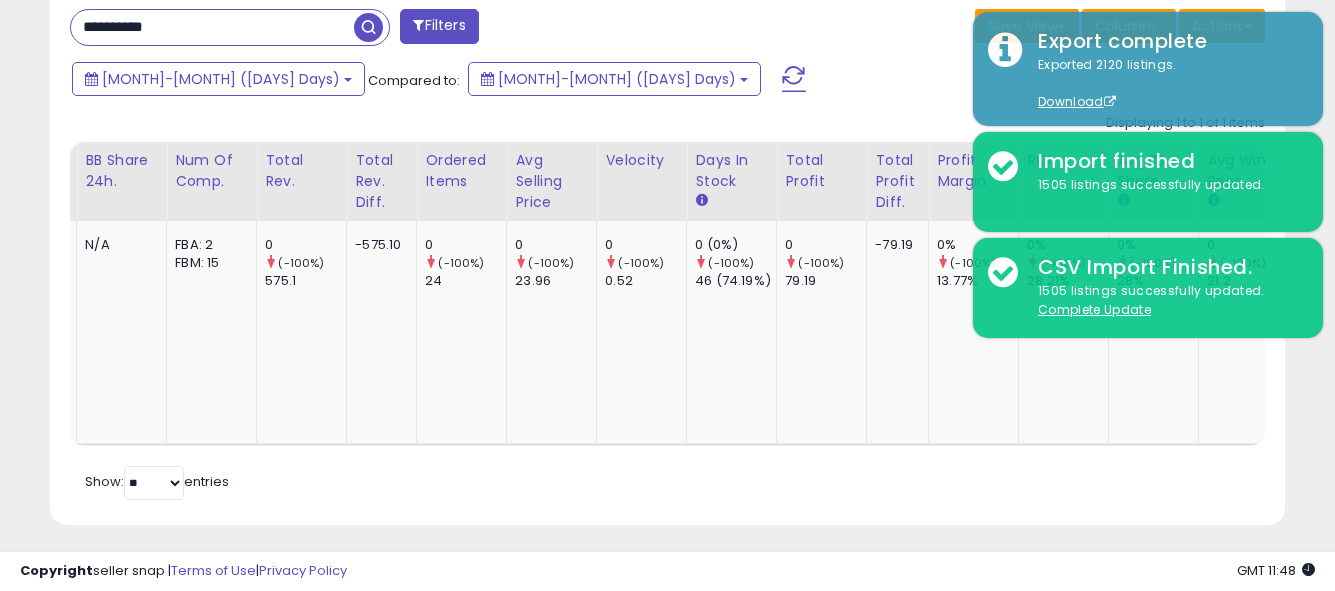 click on "**********" at bounding box center (212, 27) 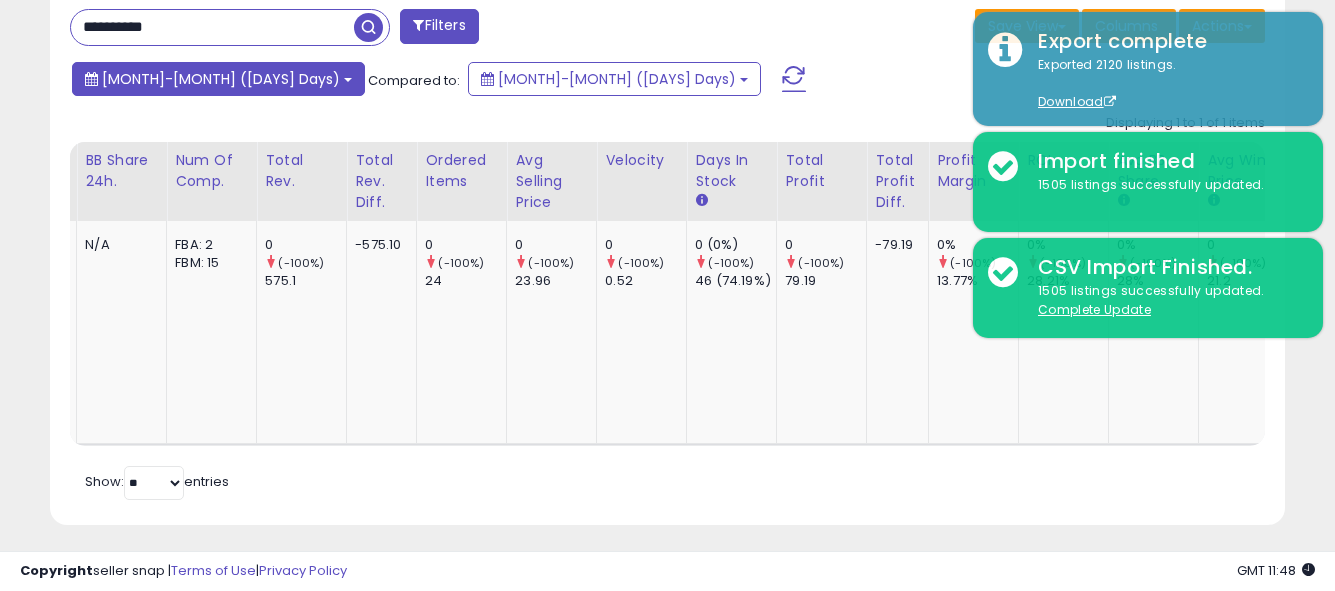 drag, startPoint x: 256, startPoint y: 1, endPoint x: 110, endPoint y: 67, distance: 160.22484 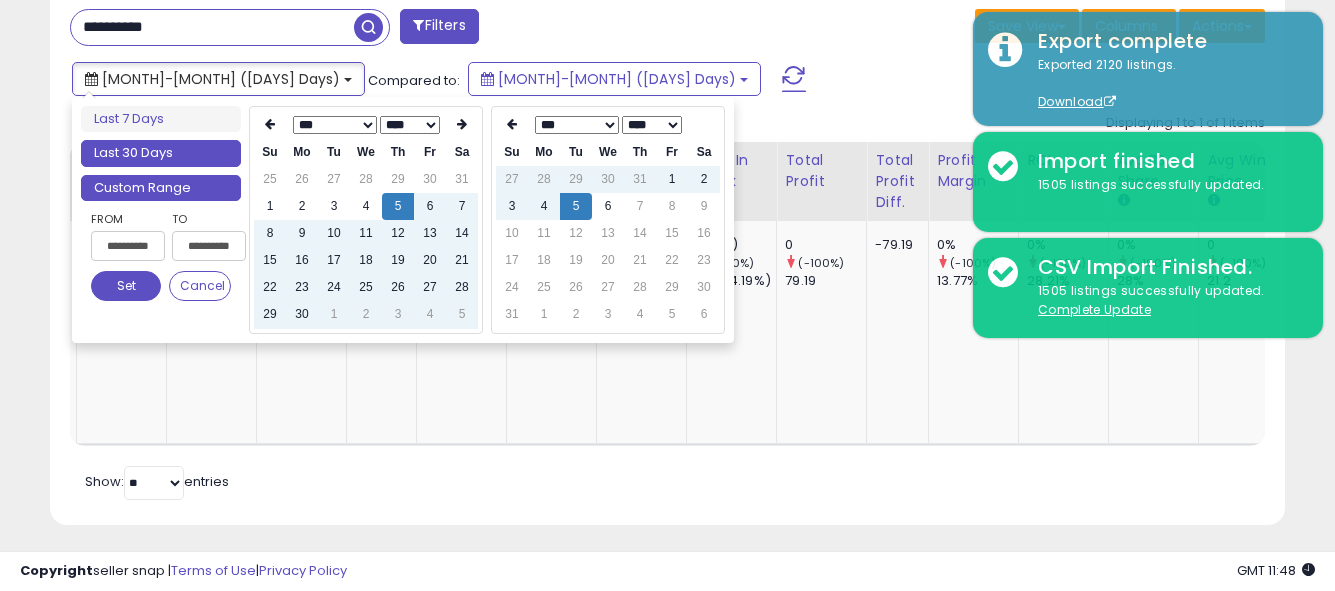 type on "**********" 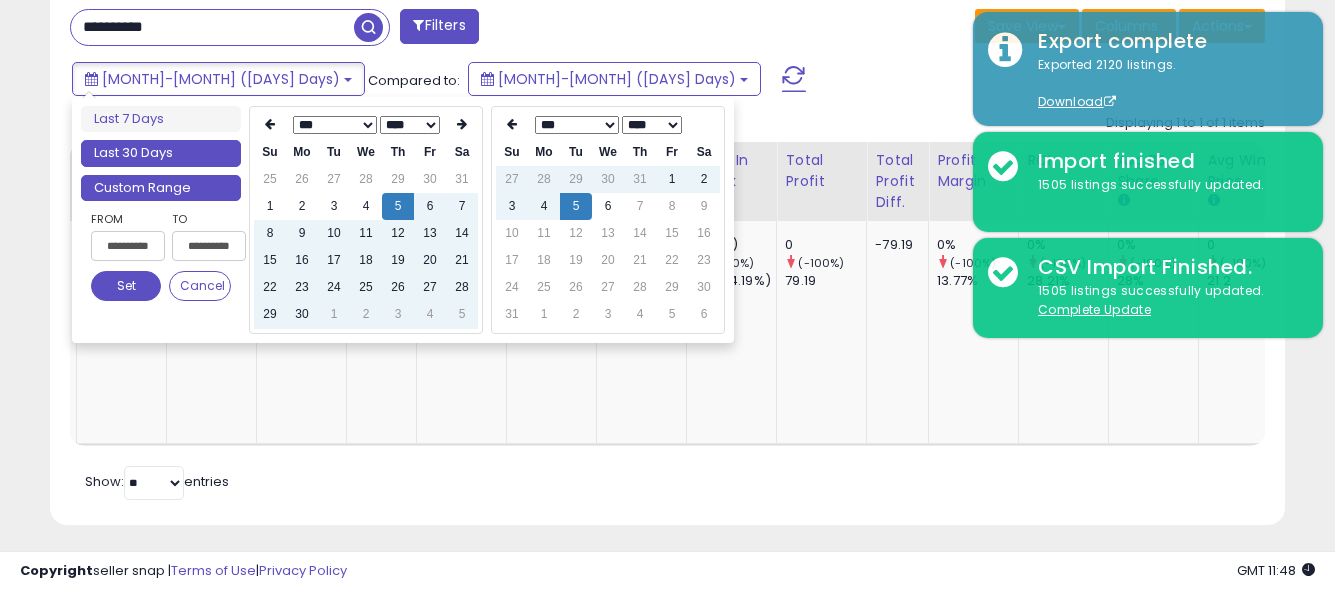 click on "Last 30 Days" at bounding box center [161, 153] 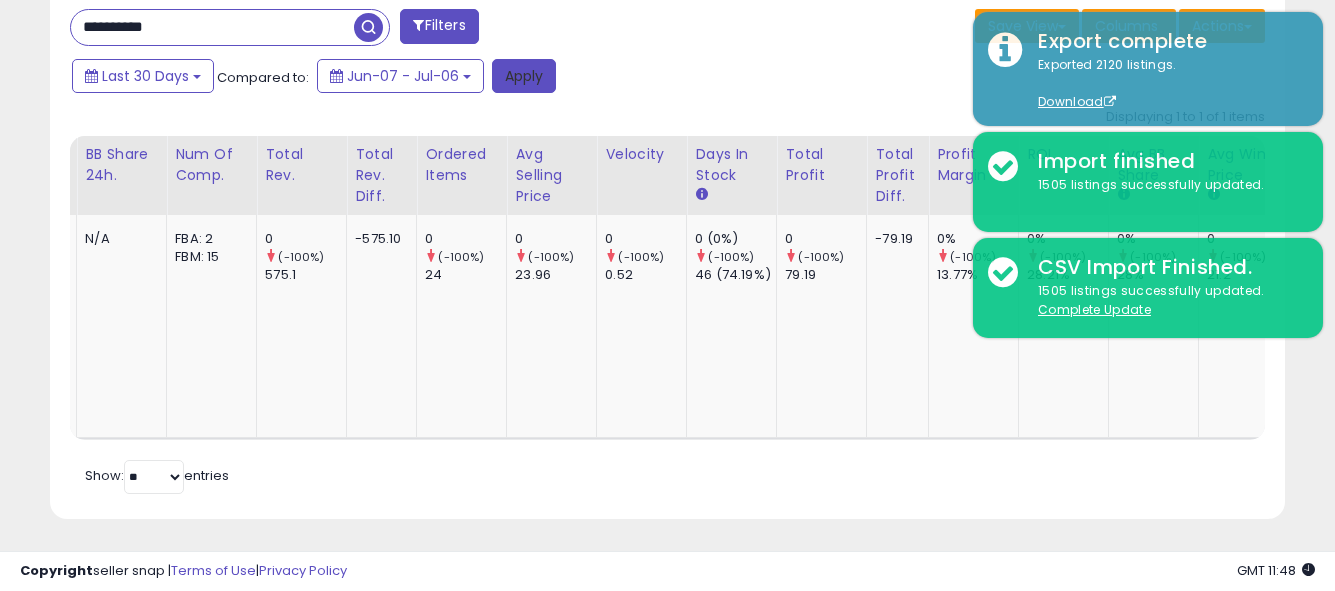 click on "Apply" at bounding box center (524, 76) 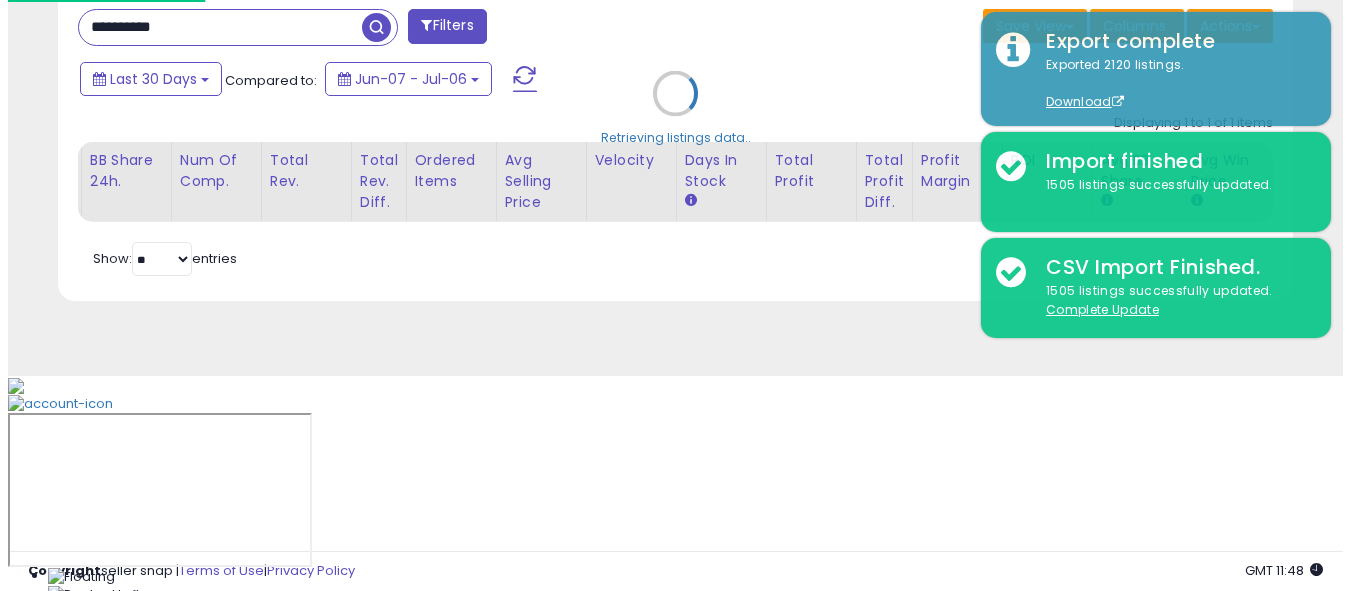 scroll, scrollTop: 679, scrollLeft: 0, axis: vertical 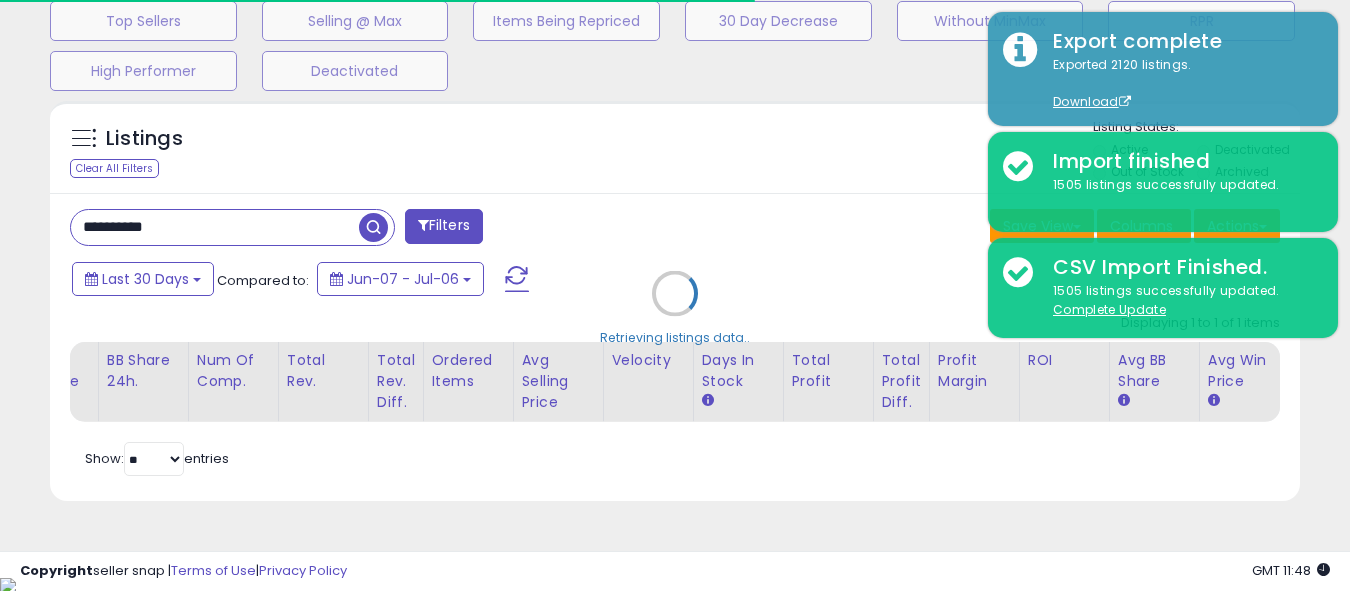 click on "Retrieving listings data.." at bounding box center [675, 308] 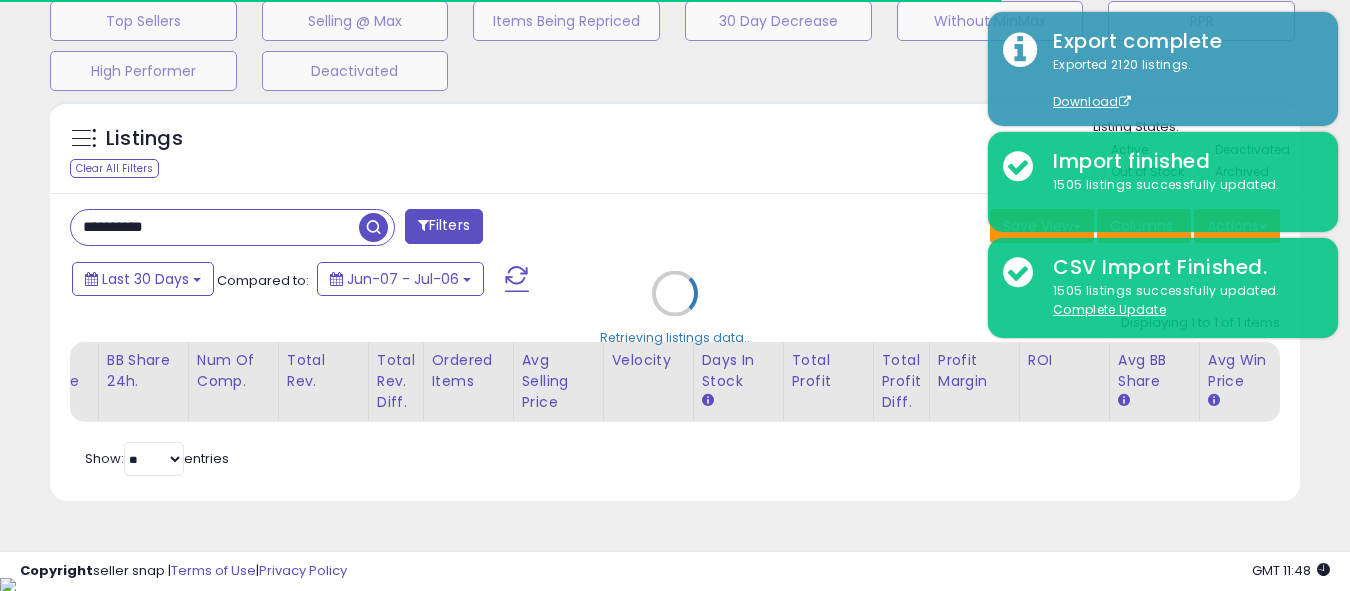 click on "Retrieving listings data.." at bounding box center [675, 308] 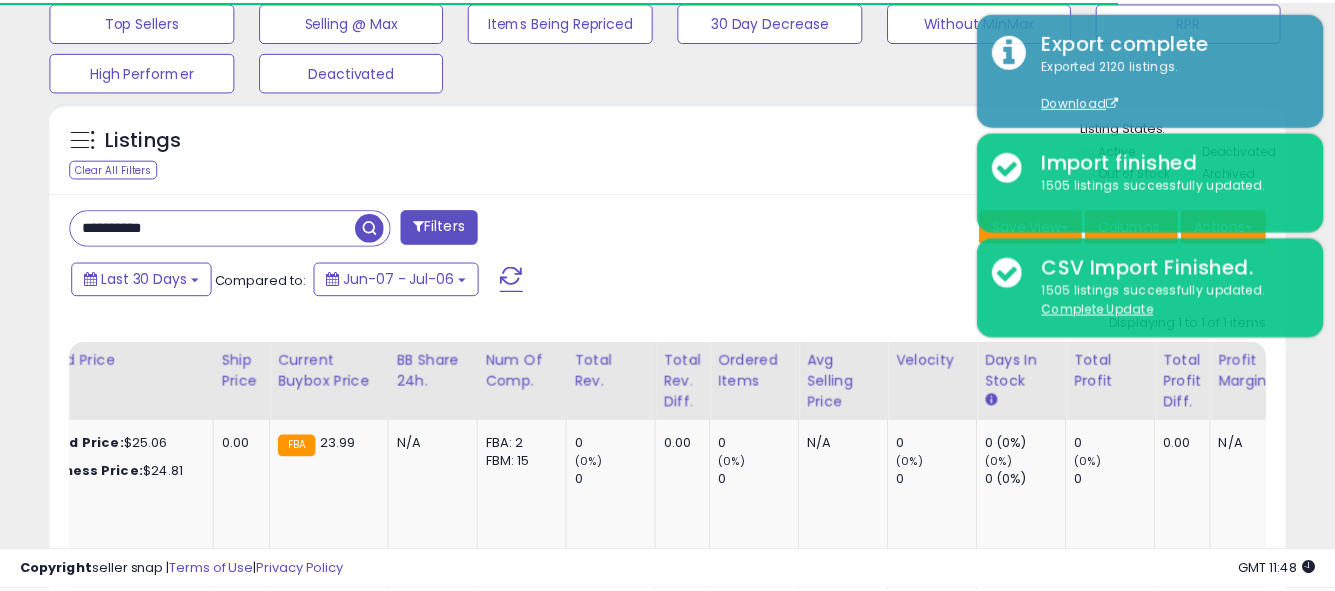 scroll, scrollTop: 410, scrollLeft: 714, axis: both 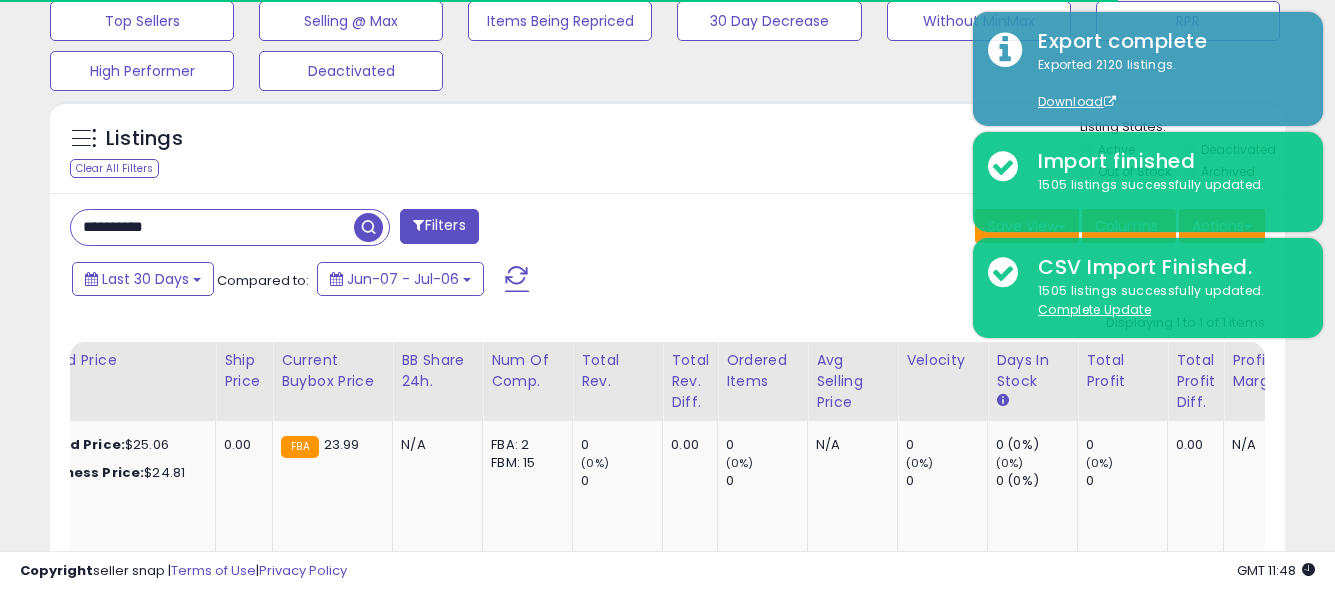 click on "**********" at bounding box center (212, 227) 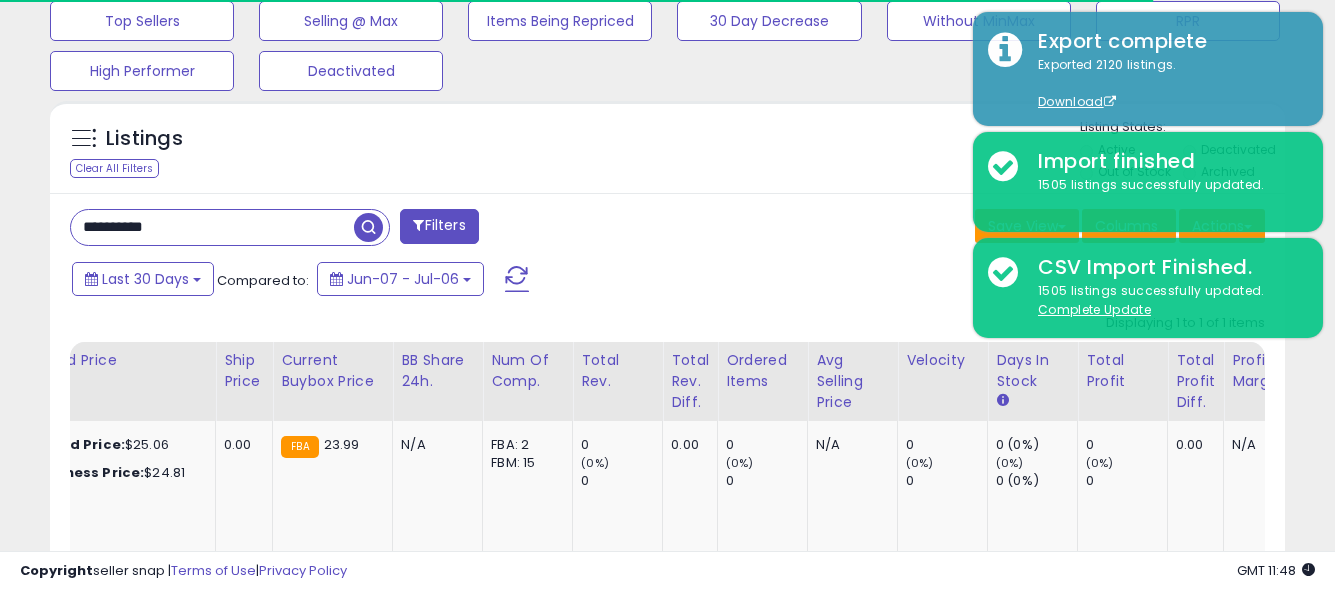 paste 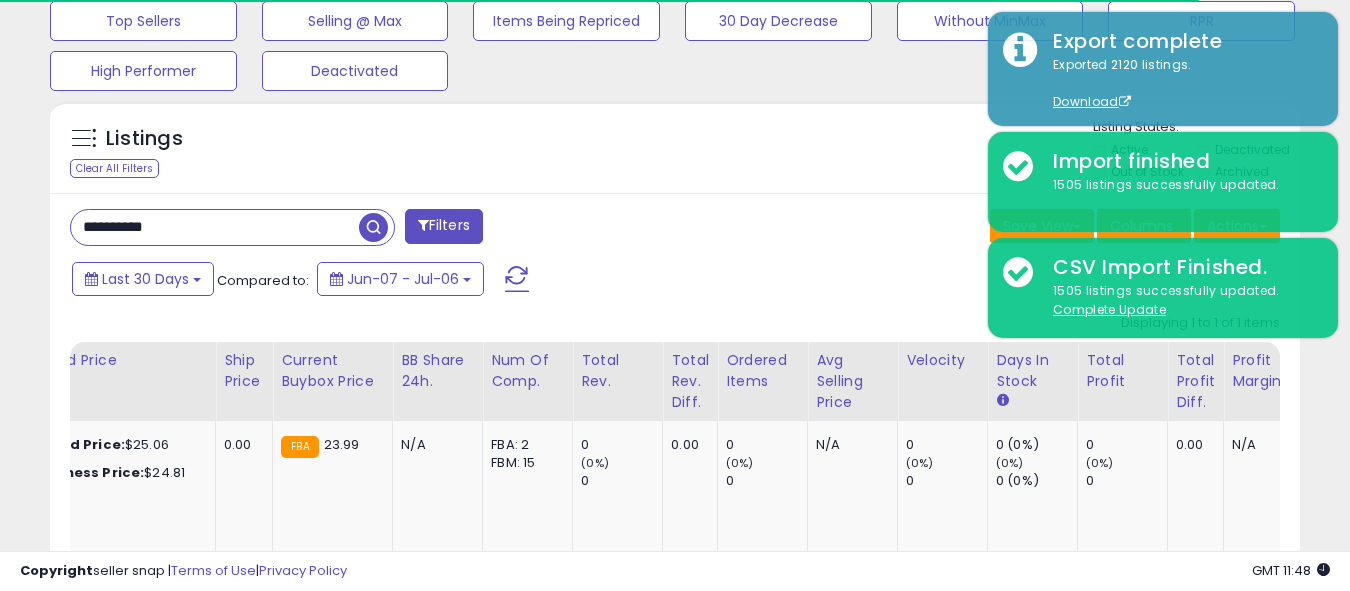 scroll, scrollTop: 999590, scrollLeft: 999277, axis: both 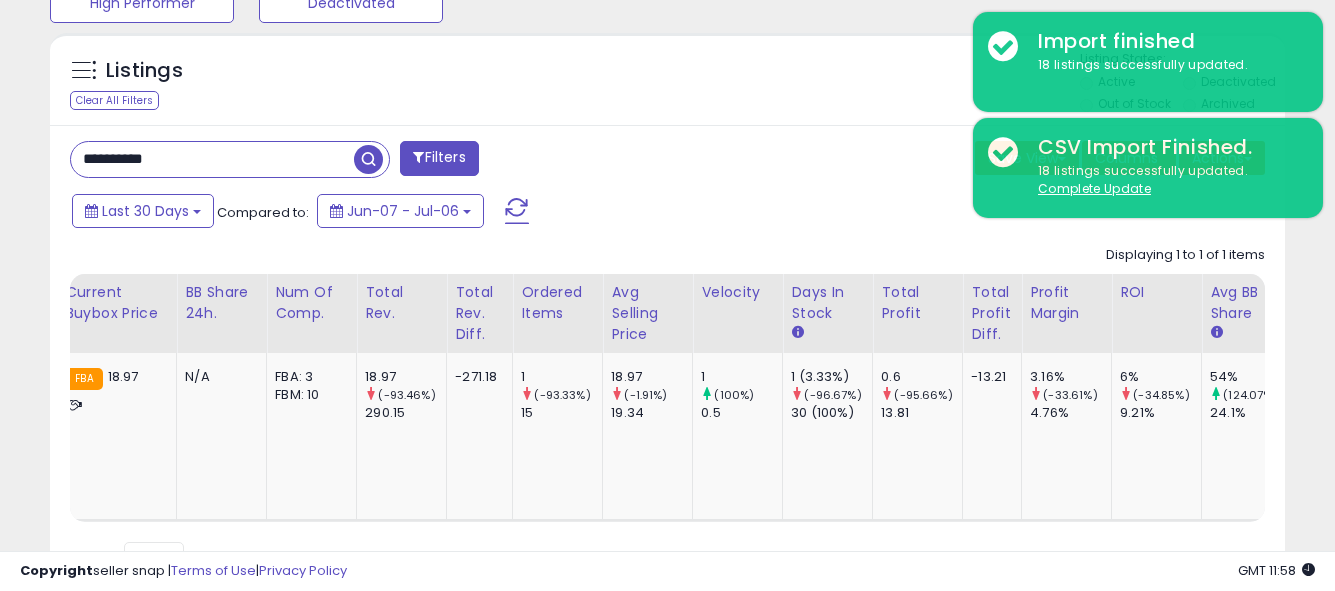 click on "**********" at bounding box center [212, 159] 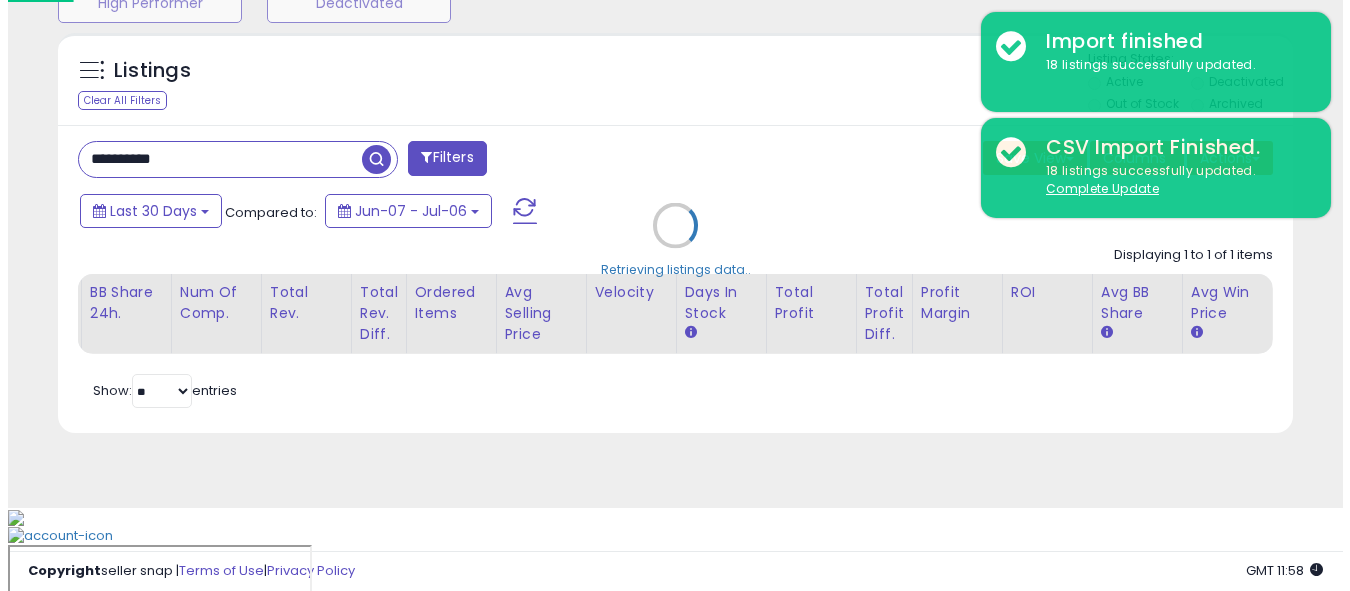 scroll, scrollTop: 679, scrollLeft: 0, axis: vertical 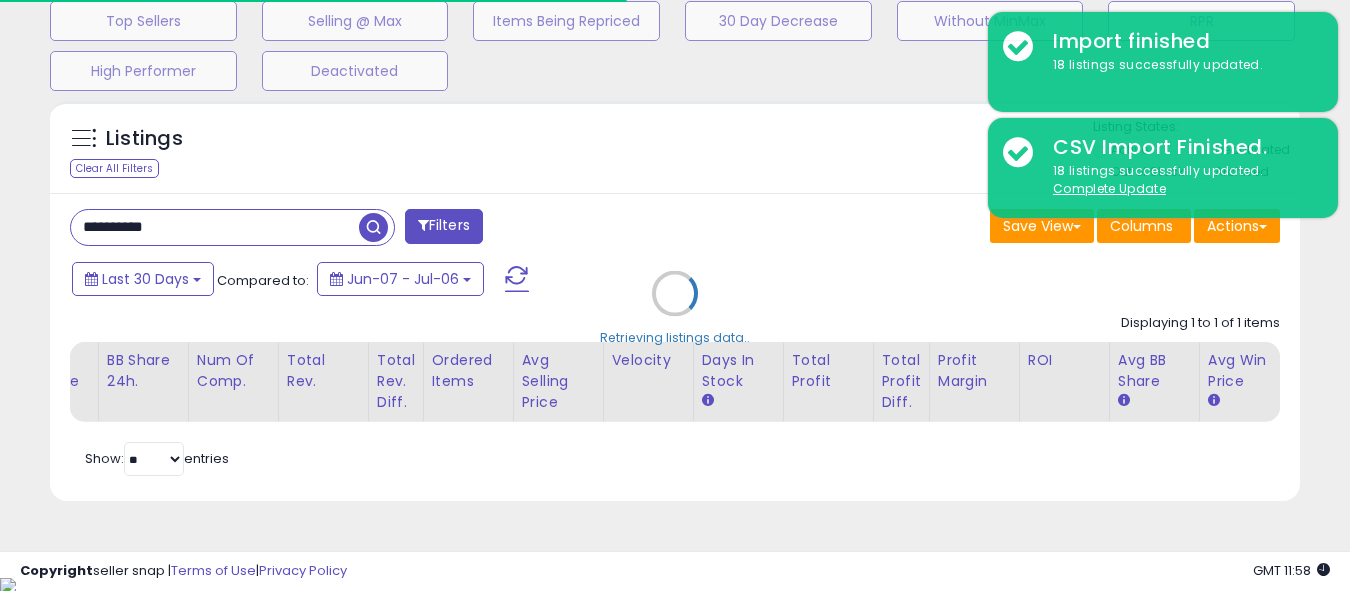 click on "Retrieving listings data.." at bounding box center (675, 308) 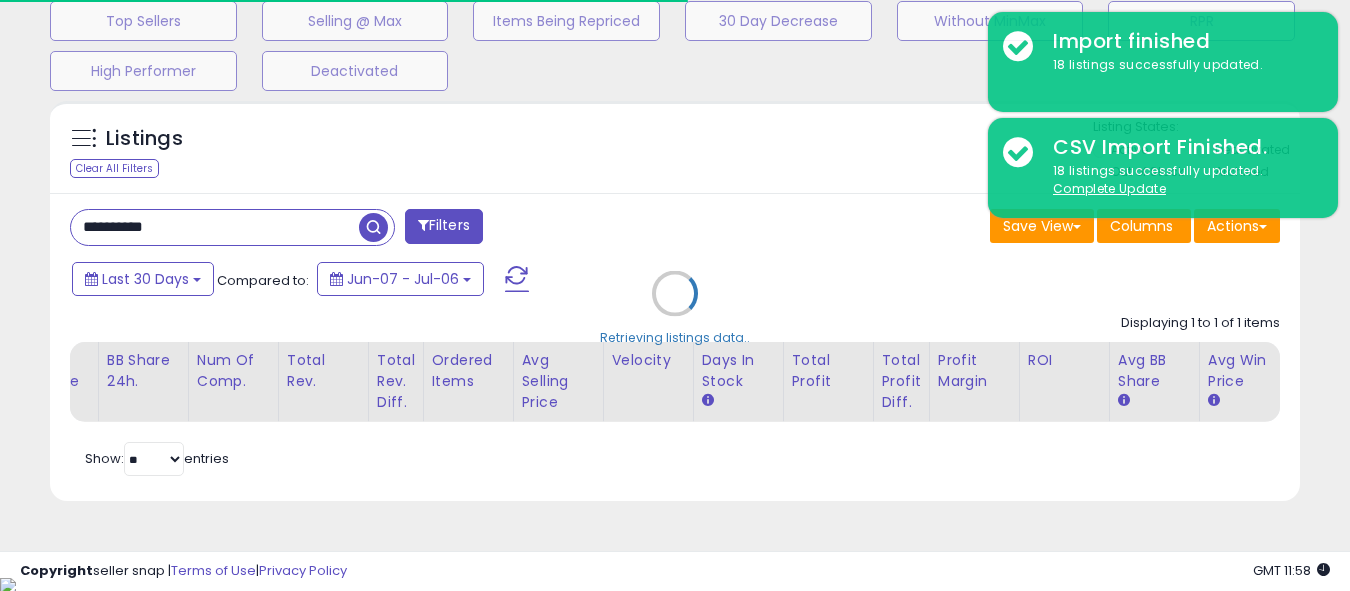 click on "Retrieving listings data.." at bounding box center (675, 308) 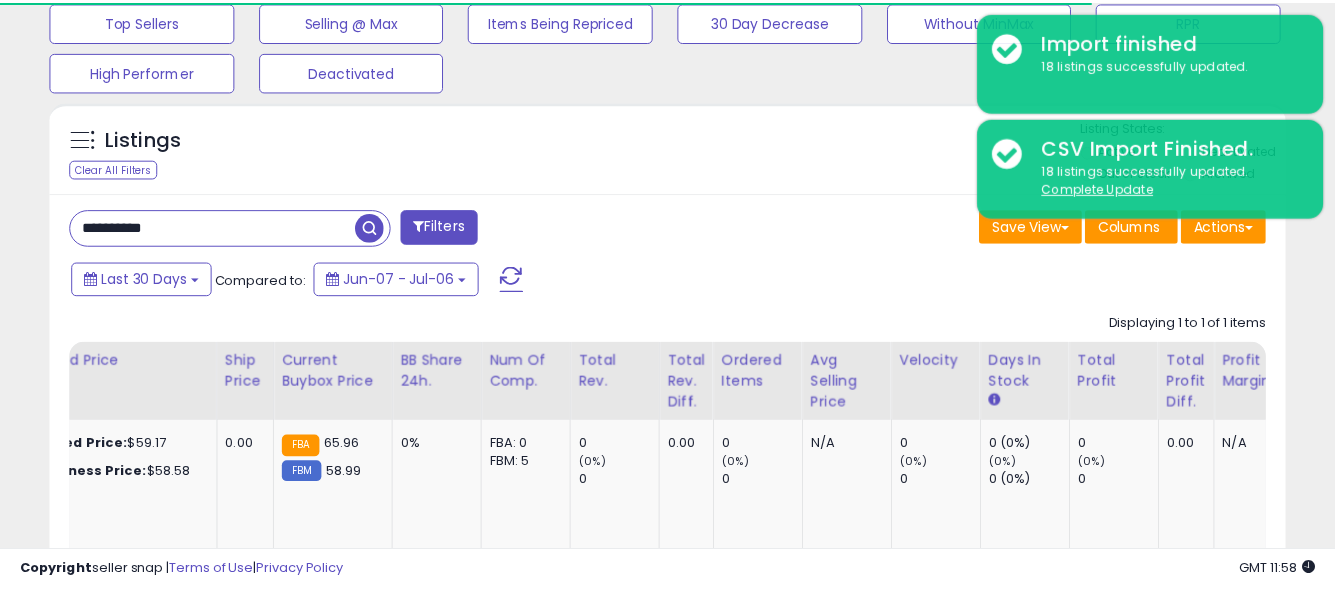 scroll, scrollTop: 779, scrollLeft: 0, axis: vertical 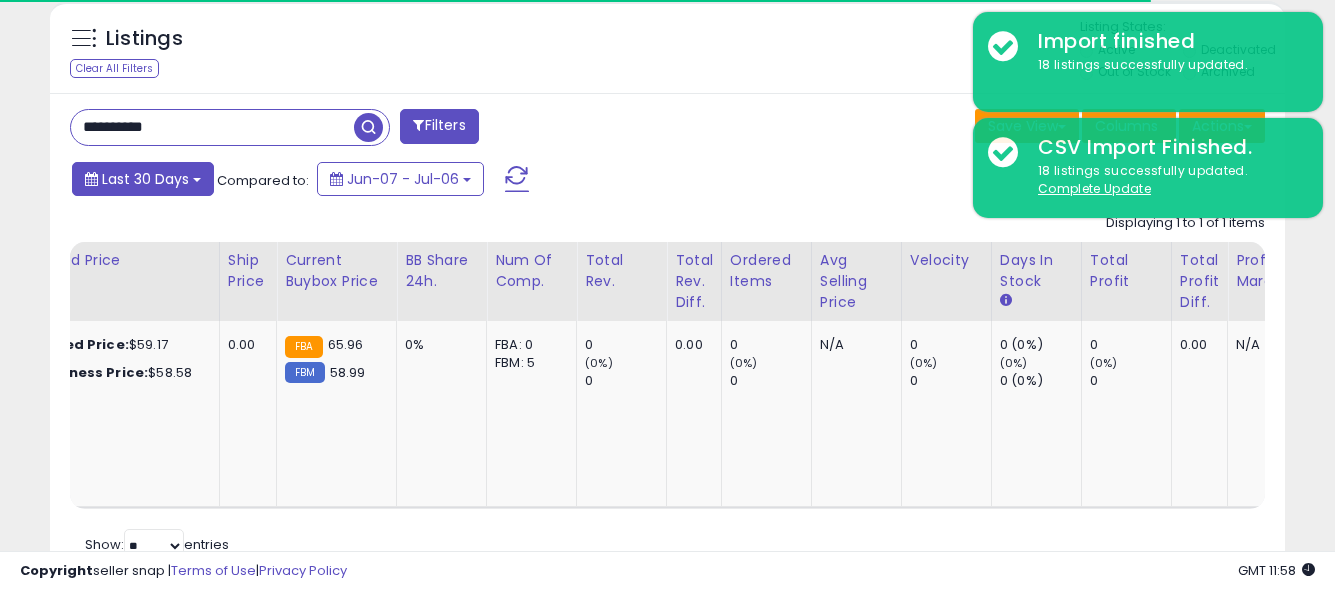 click on "Last 30 Days" at bounding box center (145, 179) 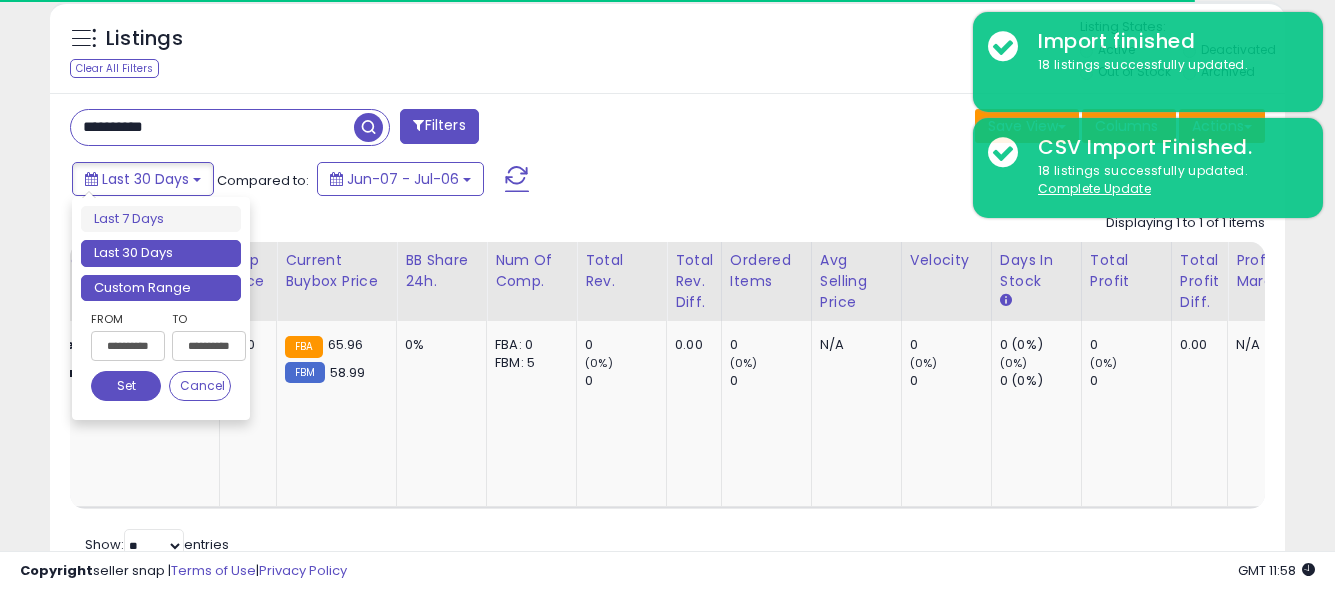 click on "Custom Range" at bounding box center (161, 288) 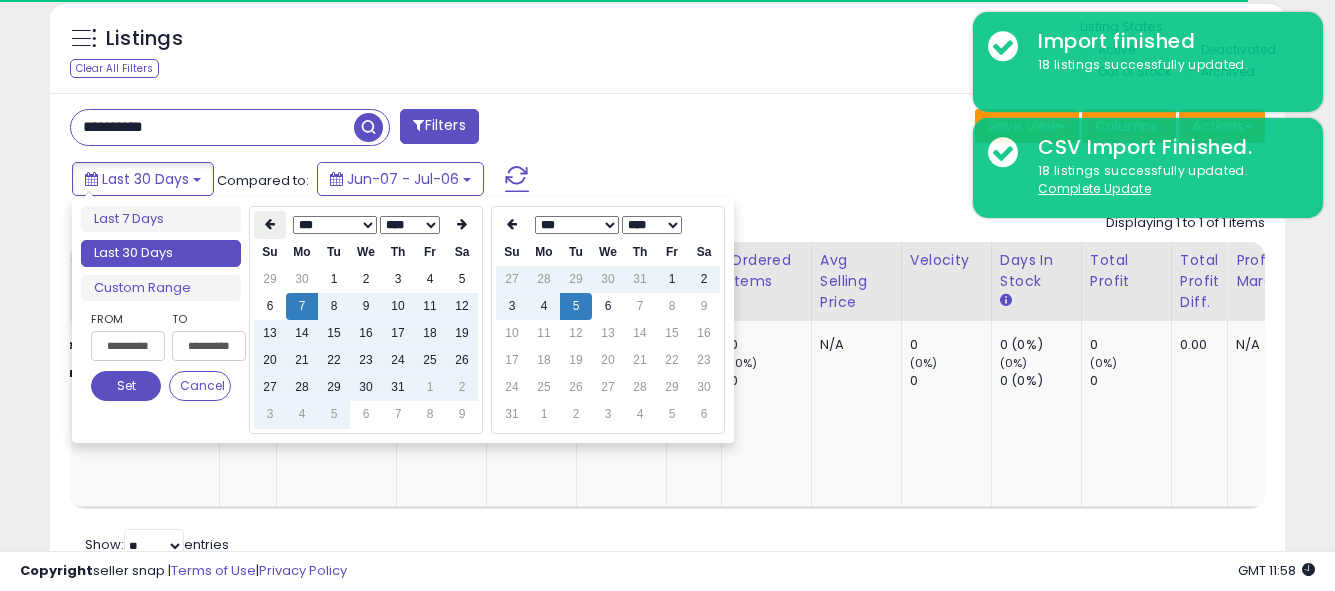 click at bounding box center [270, 225] 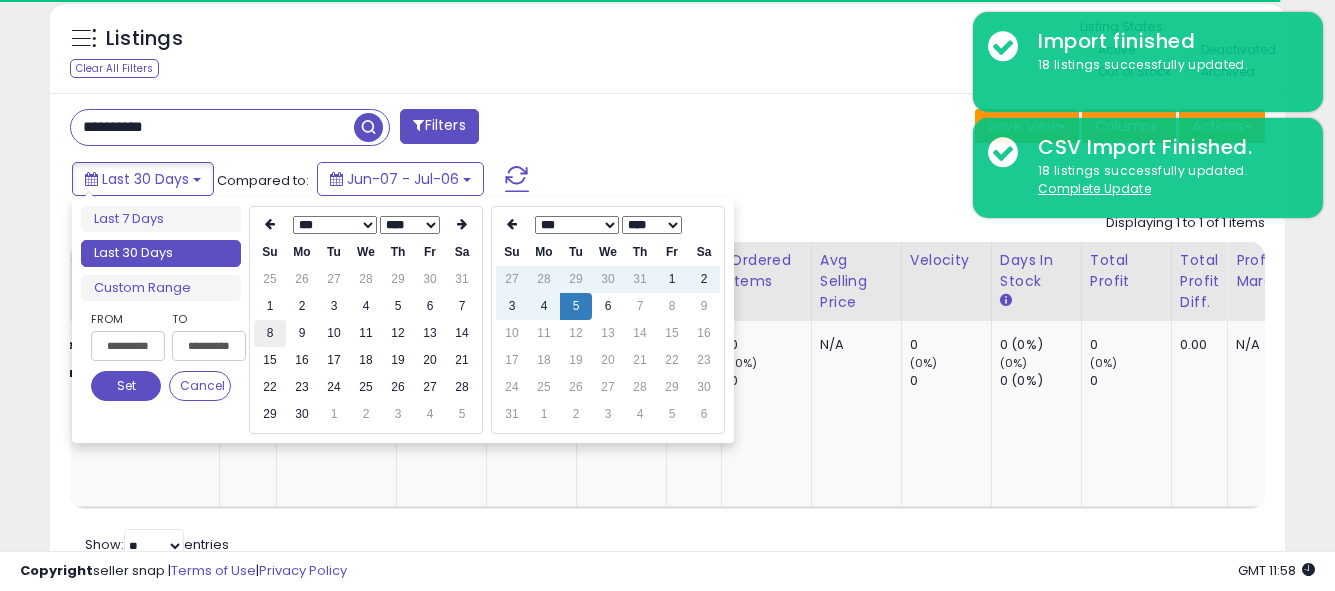 type on "**********" 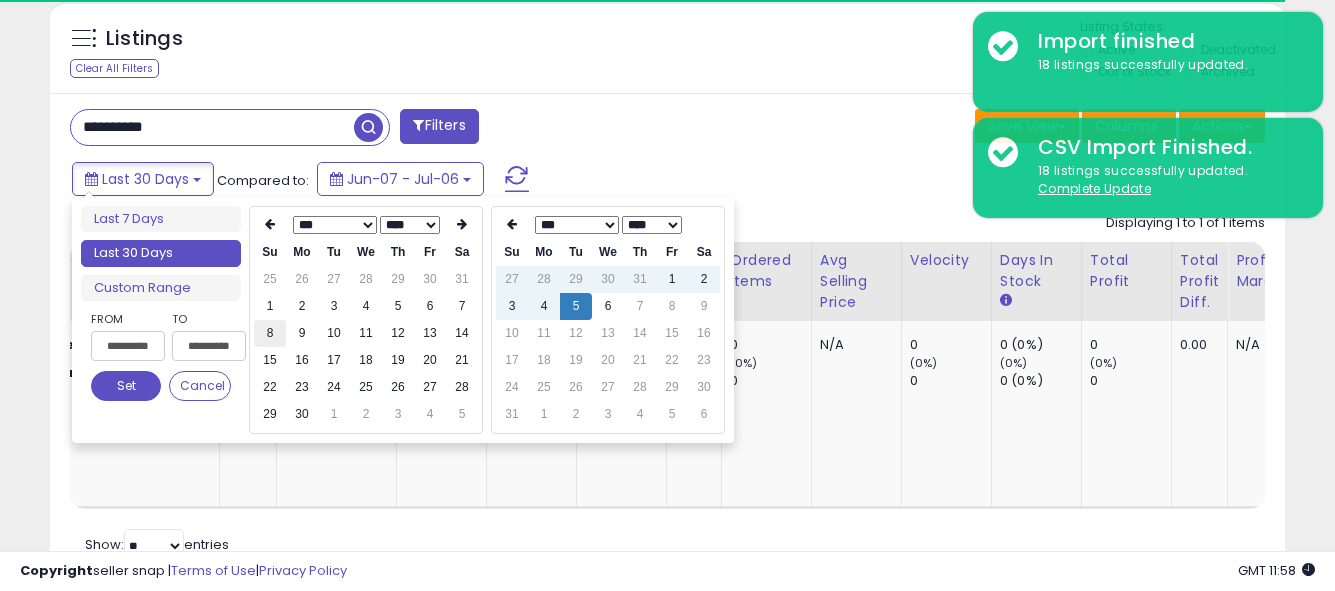 click on "8" at bounding box center [270, 333] 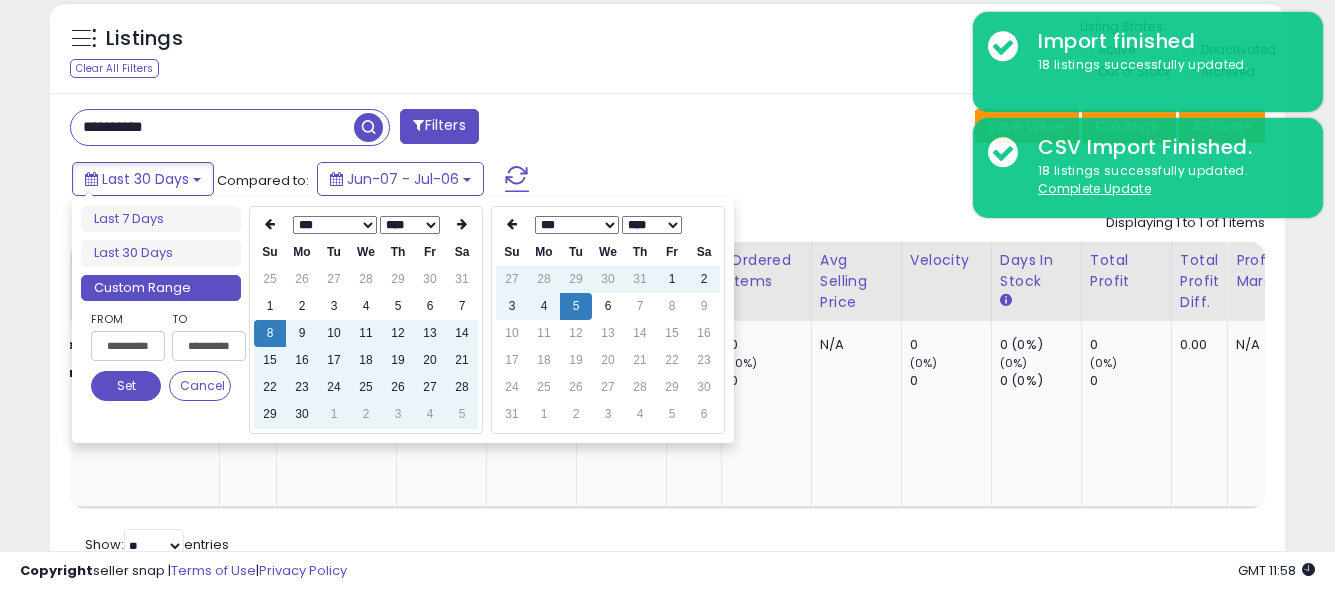 scroll, scrollTop: 999590, scrollLeft: 999285, axis: both 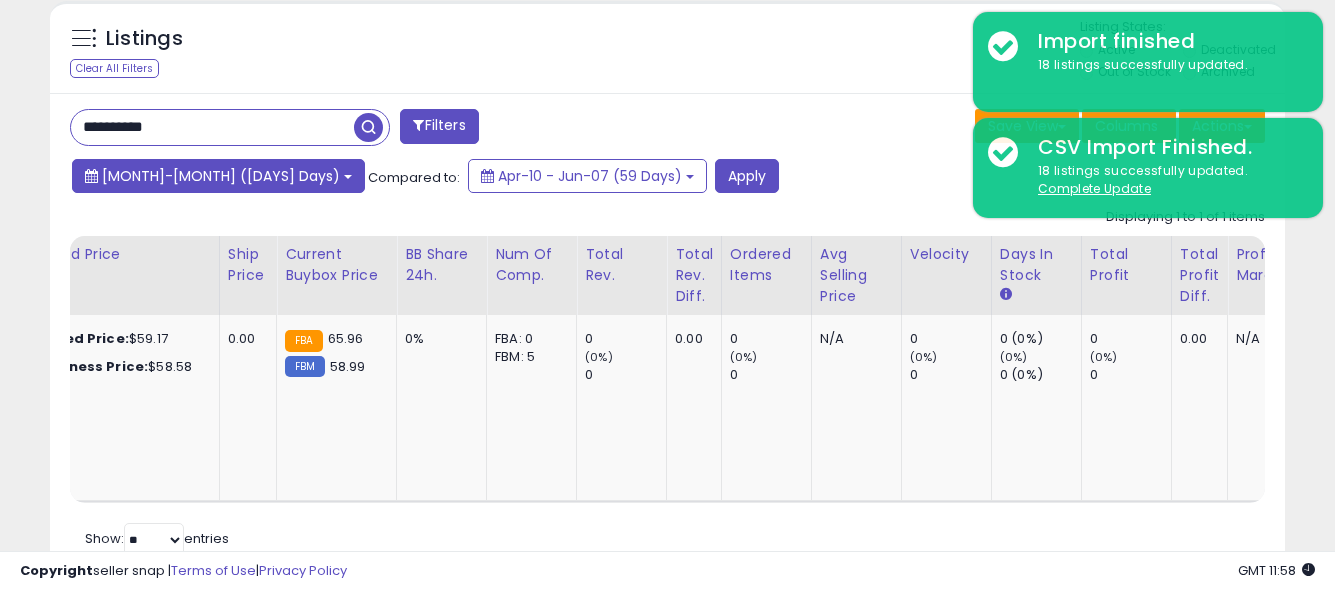 click on "[MONTH]-[MONTH] ([DAYS] Days)" at bounding box center [218, 176] 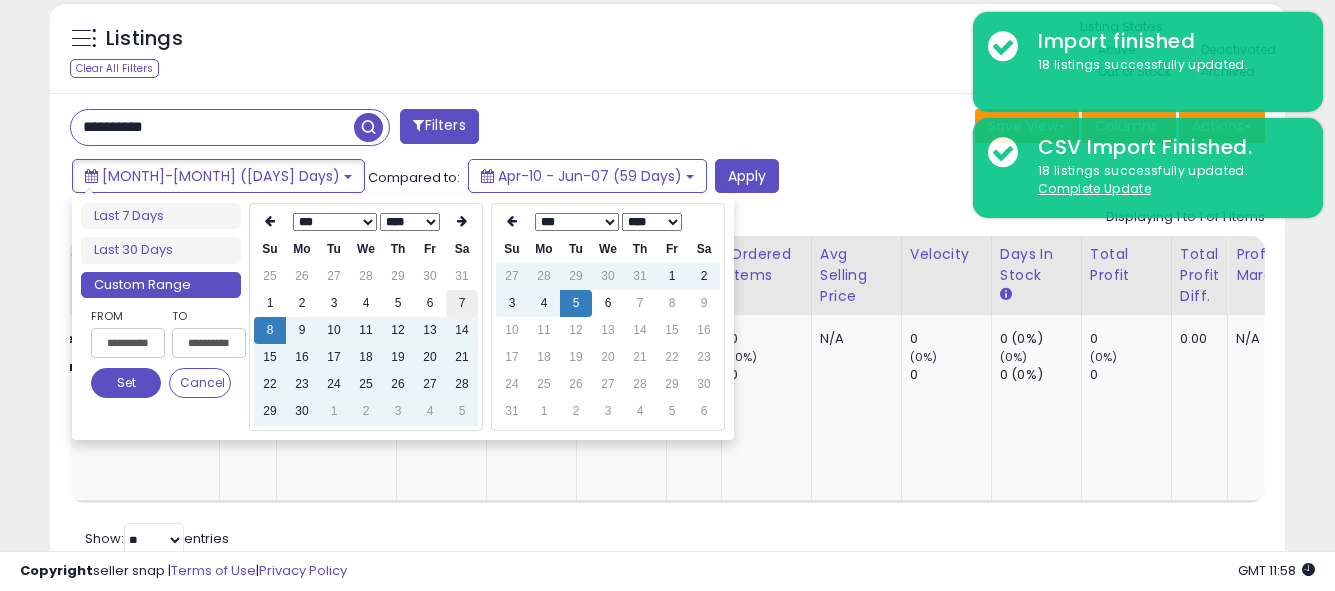 click on "7" at bounding box center [462, 303] 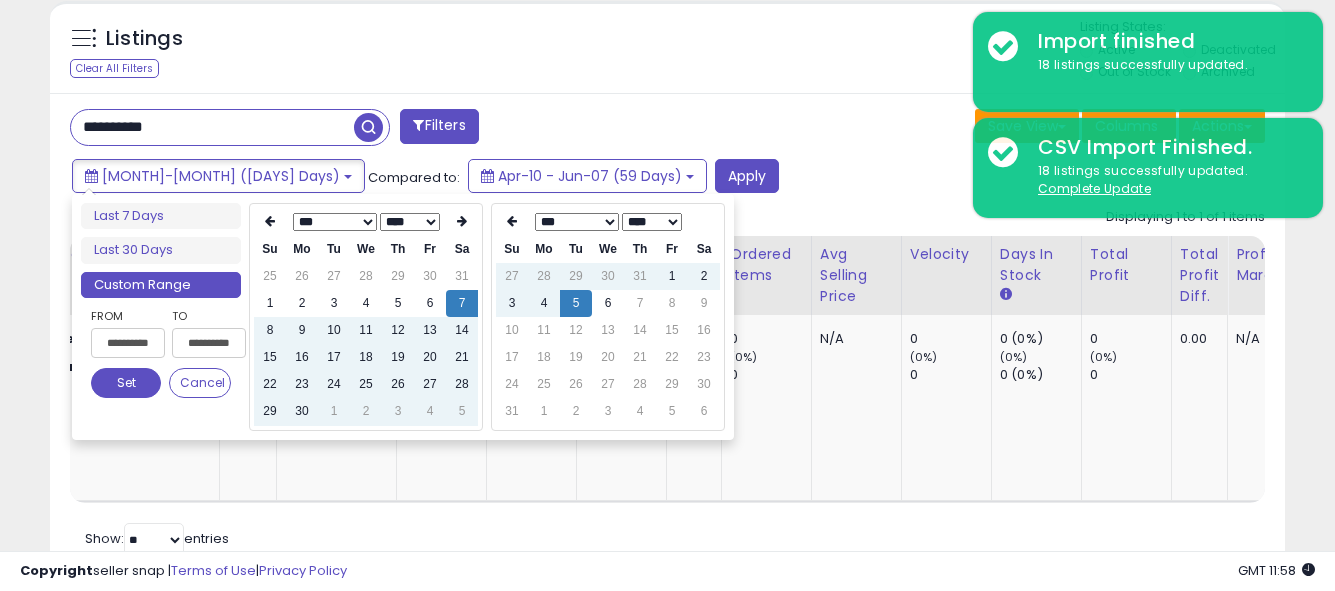 type on "**********" 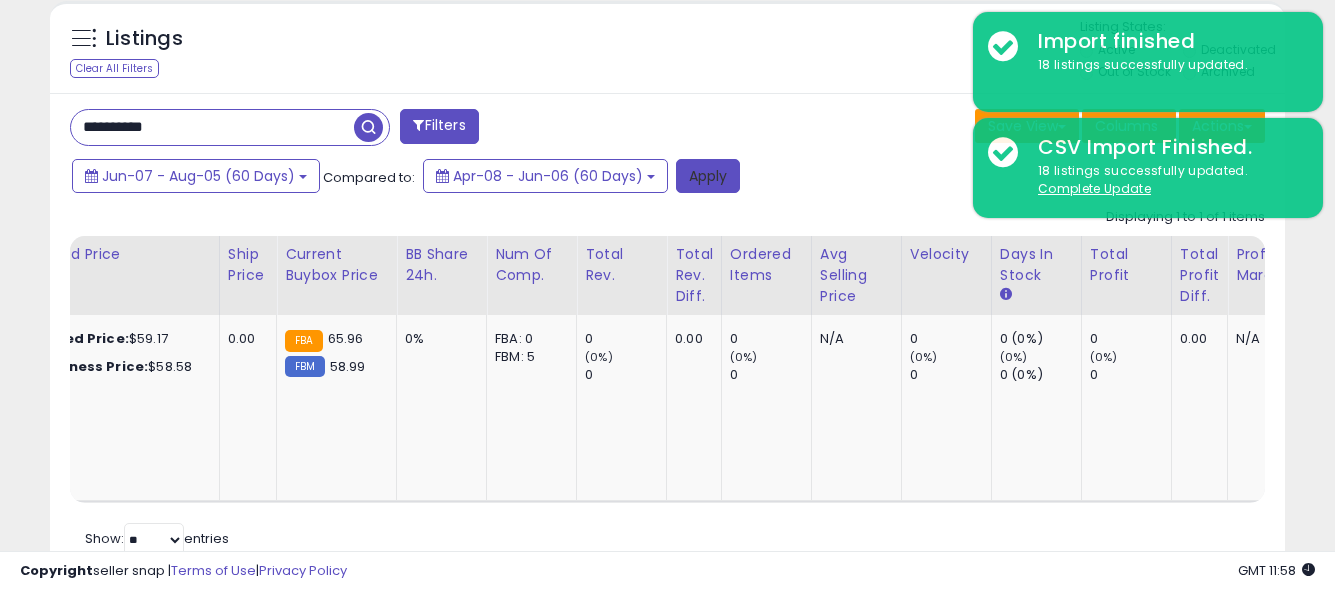 click on "Apply" at bounding box center [708, 176] 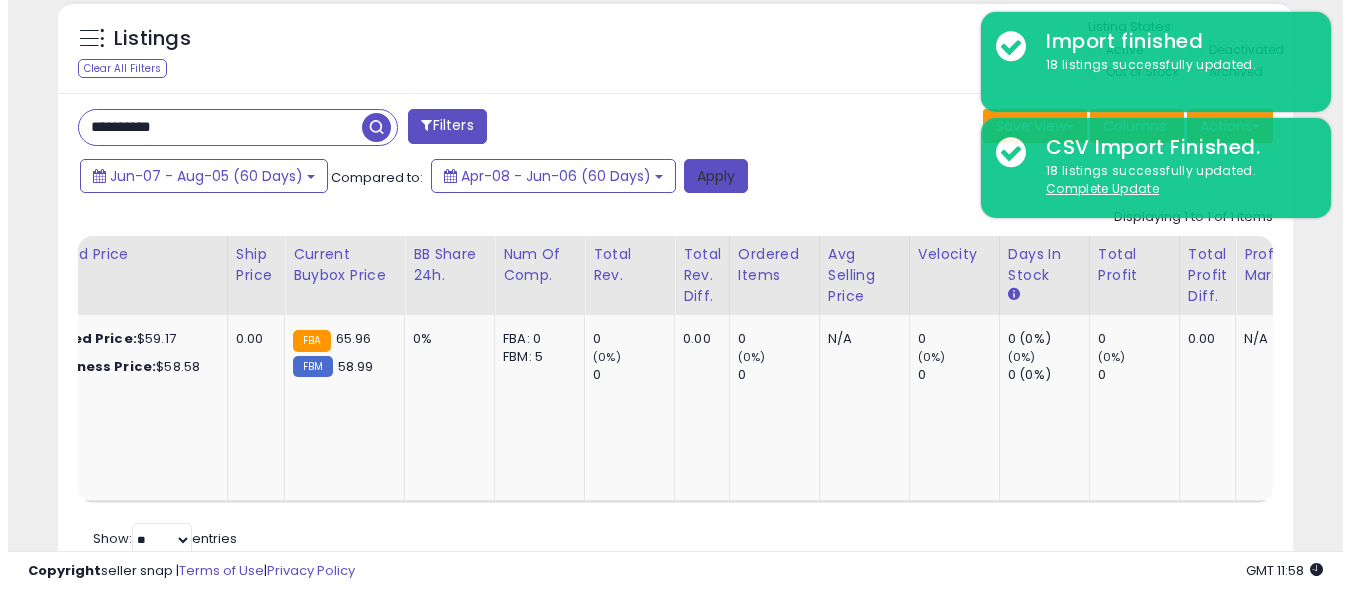 scroll, scrollTop: 679, scrollLeft: 0, axis: vertical 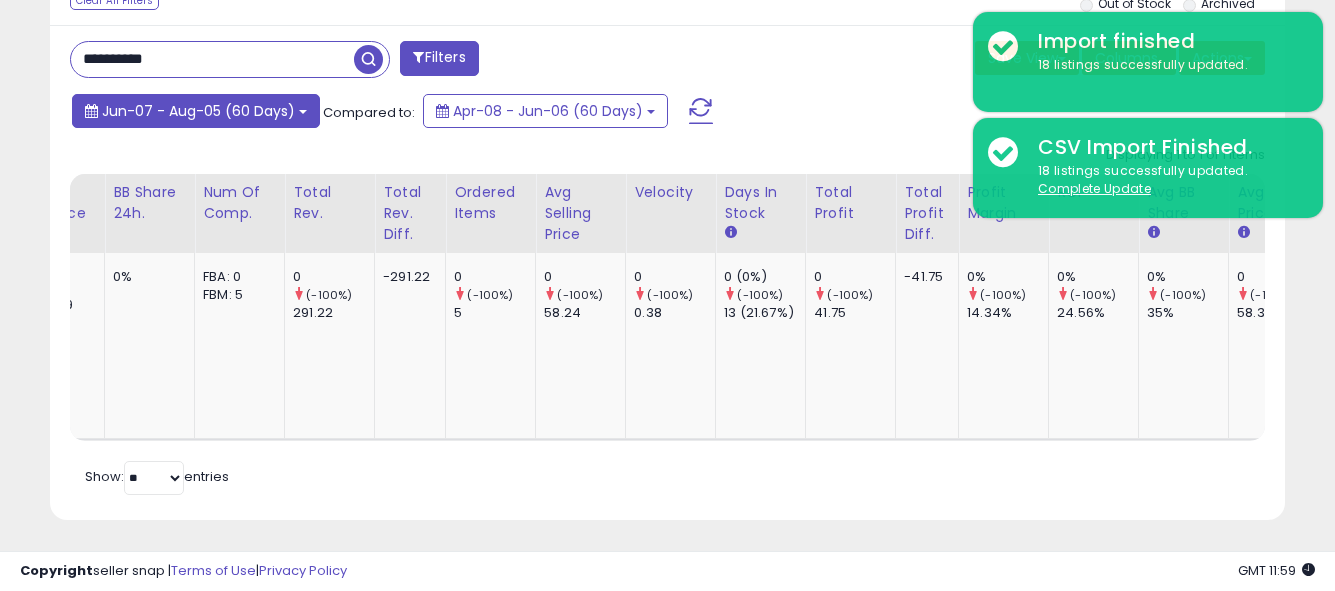 click on "Jun-07 - Aug-05 (60 Days)" at bounding box center [198, 111] 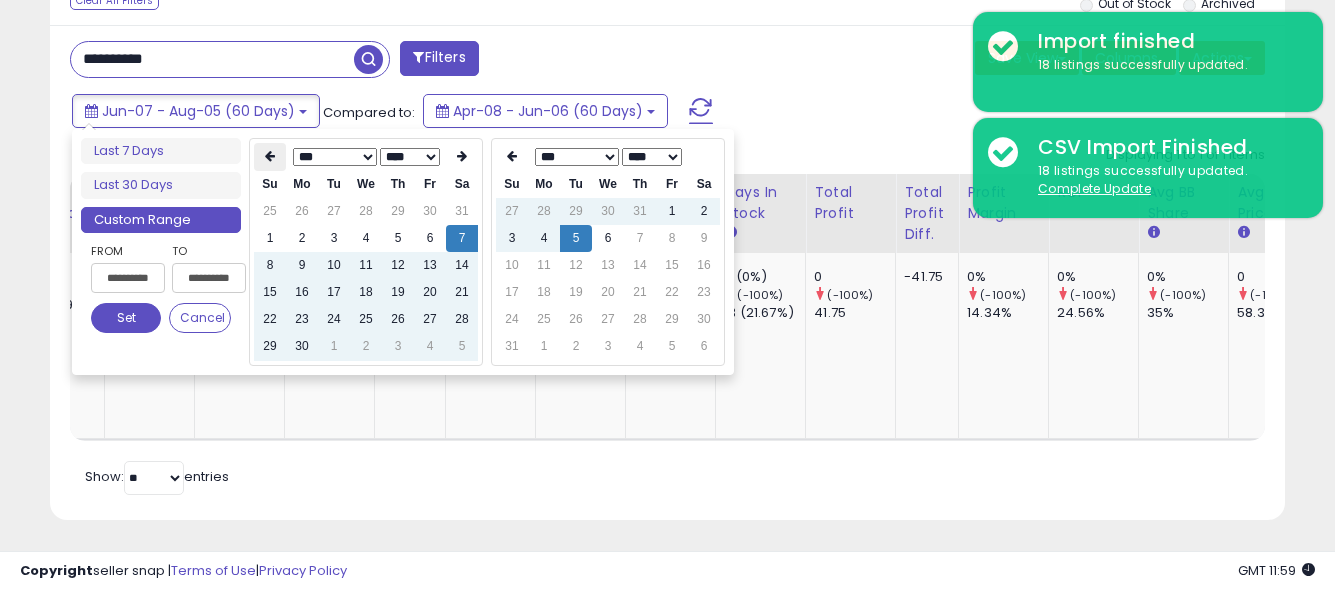 click at bounding box center (270, 157) 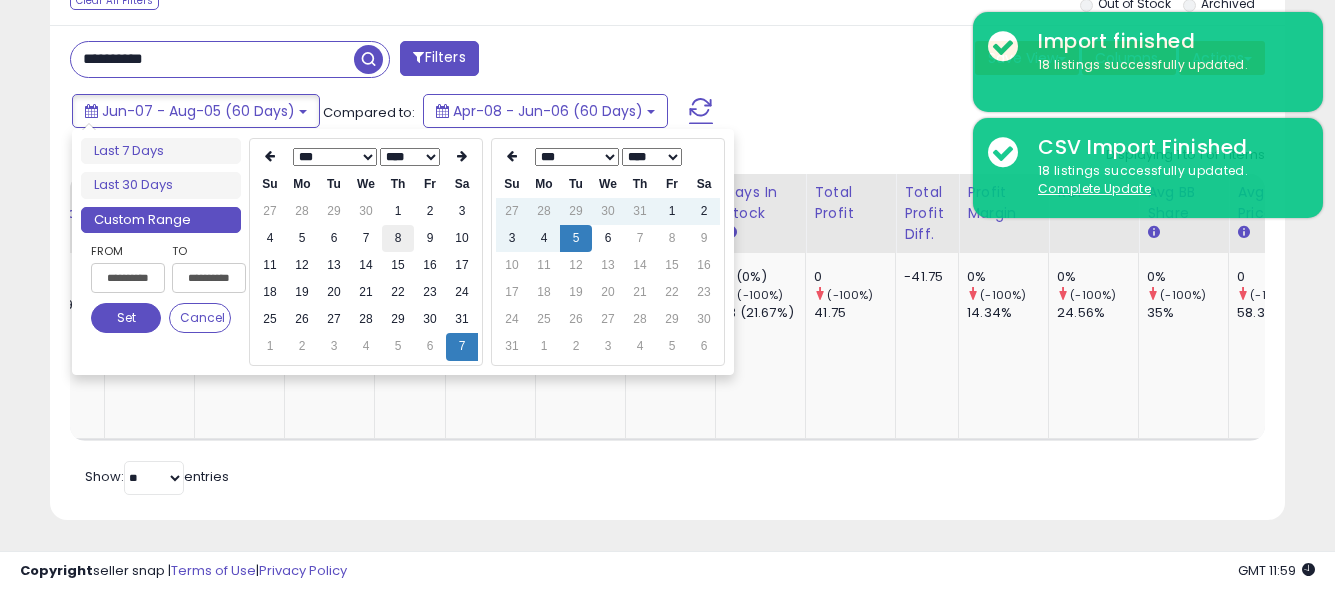 click on "8" at bounding box center (398, 238) 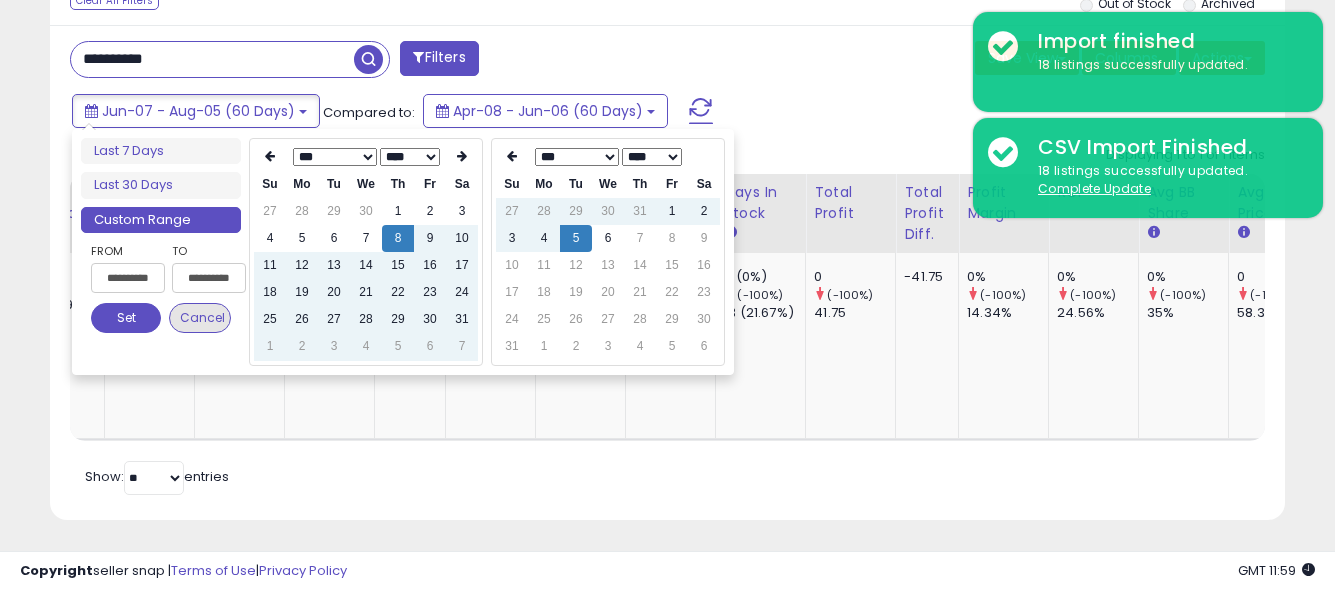 type on "**********" 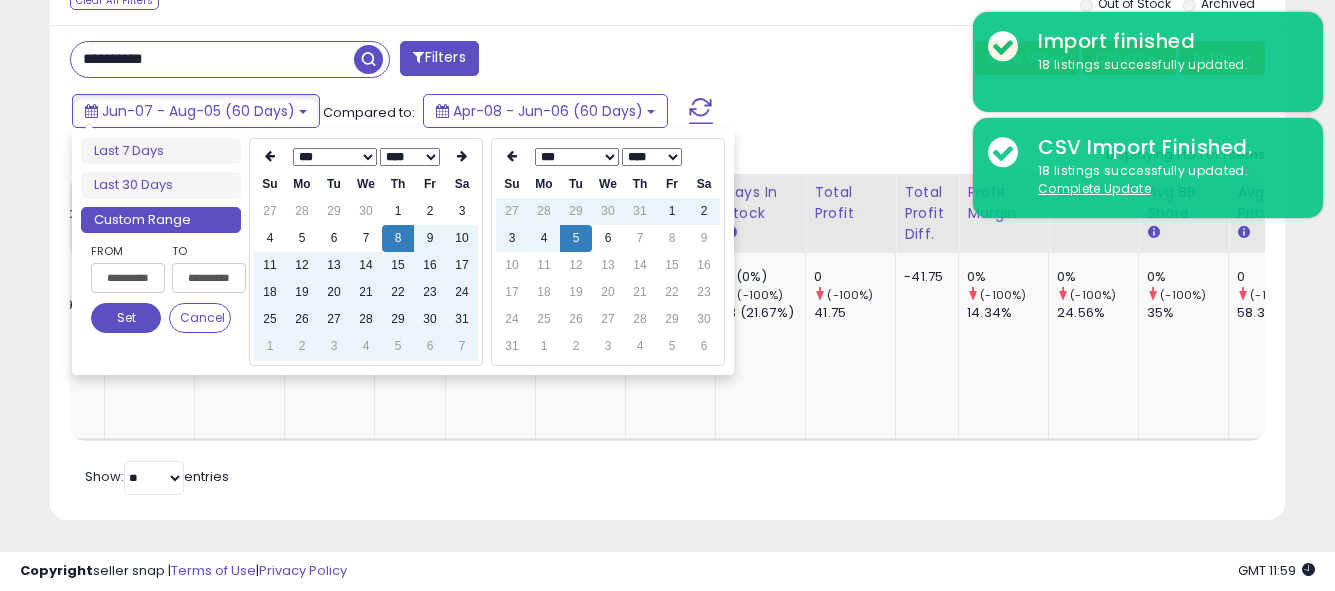 click on "Set" at bounding box center (126, 318) 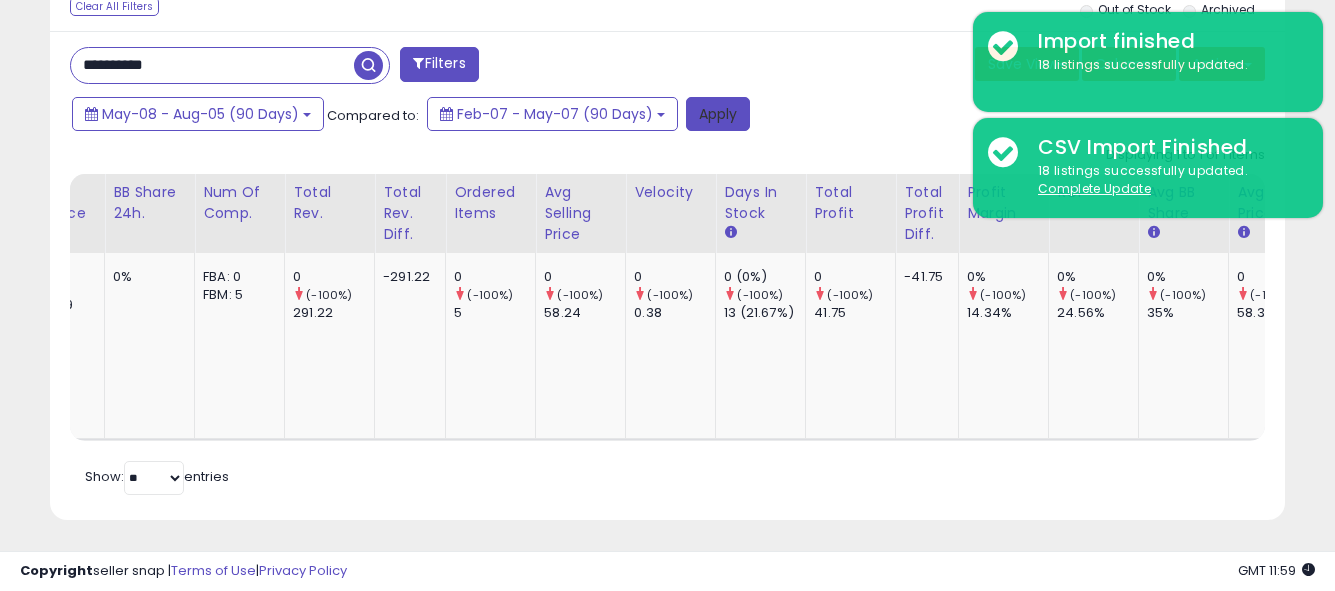 click on "Apply" at bounding box center [718, 114] 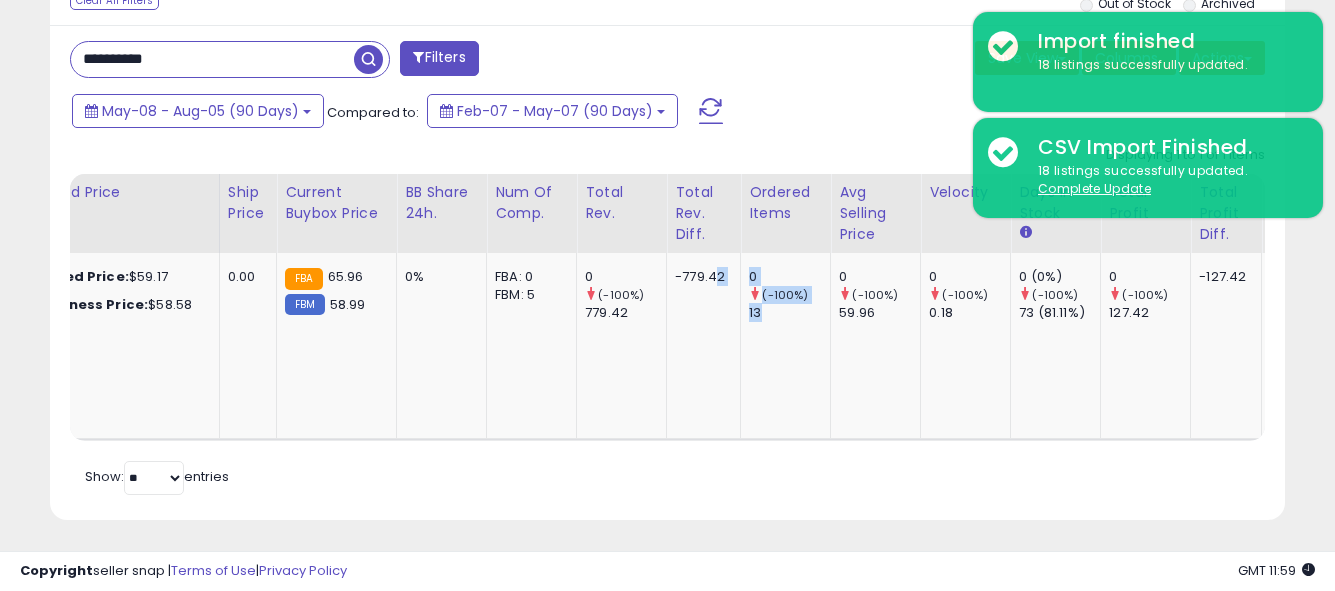 drag, startPoint x: 707, startPoint y: 417, endPoint x: 774, endPoint y: 421, distance: 67.11929 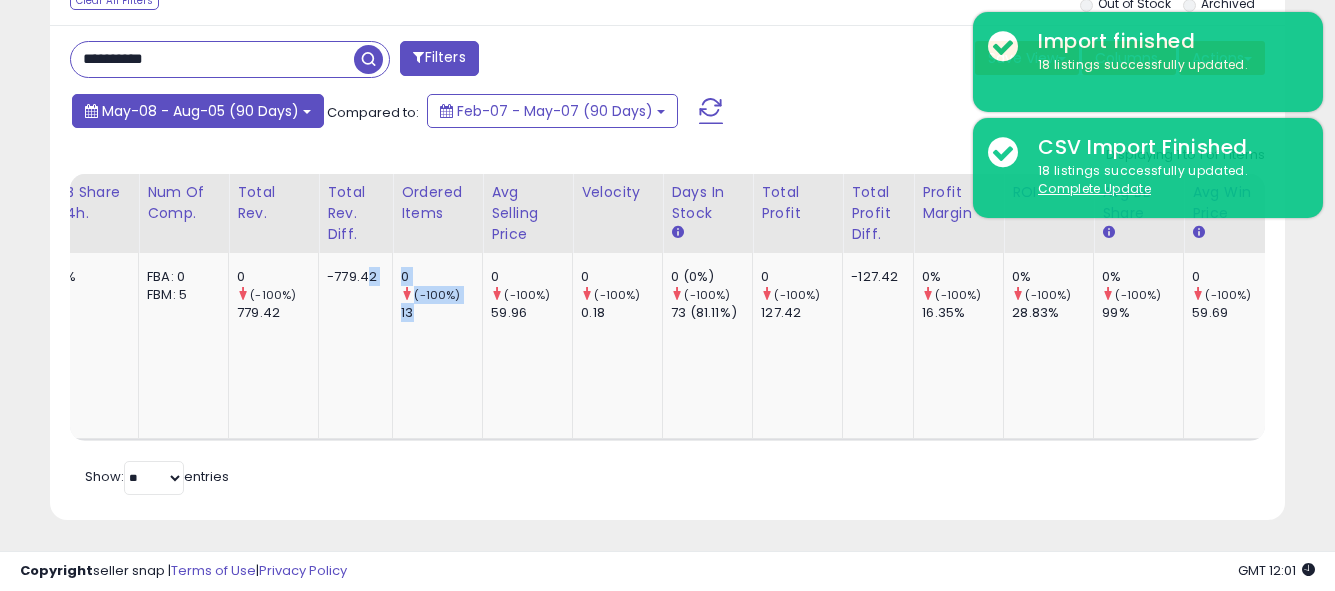 click on "May-08 - Aug-05 (90 Days)" at bounding box center [200, 111] 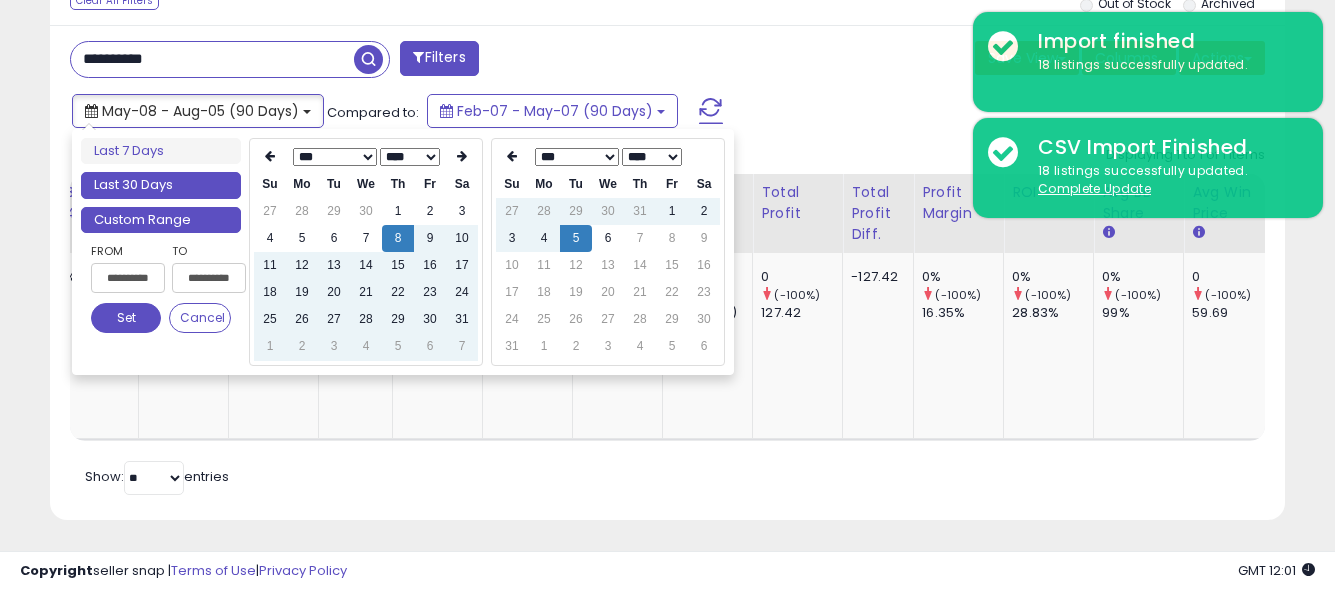 type on "**********" 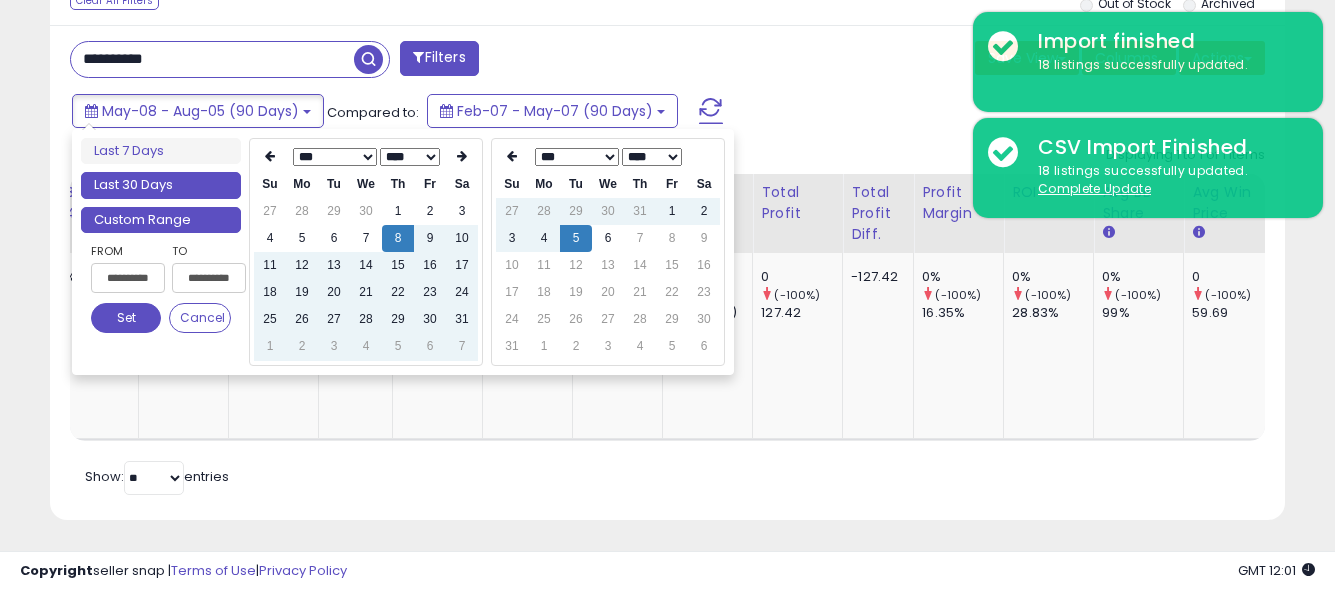 click on "Last 30 Days" at bounding box center [161, 185] 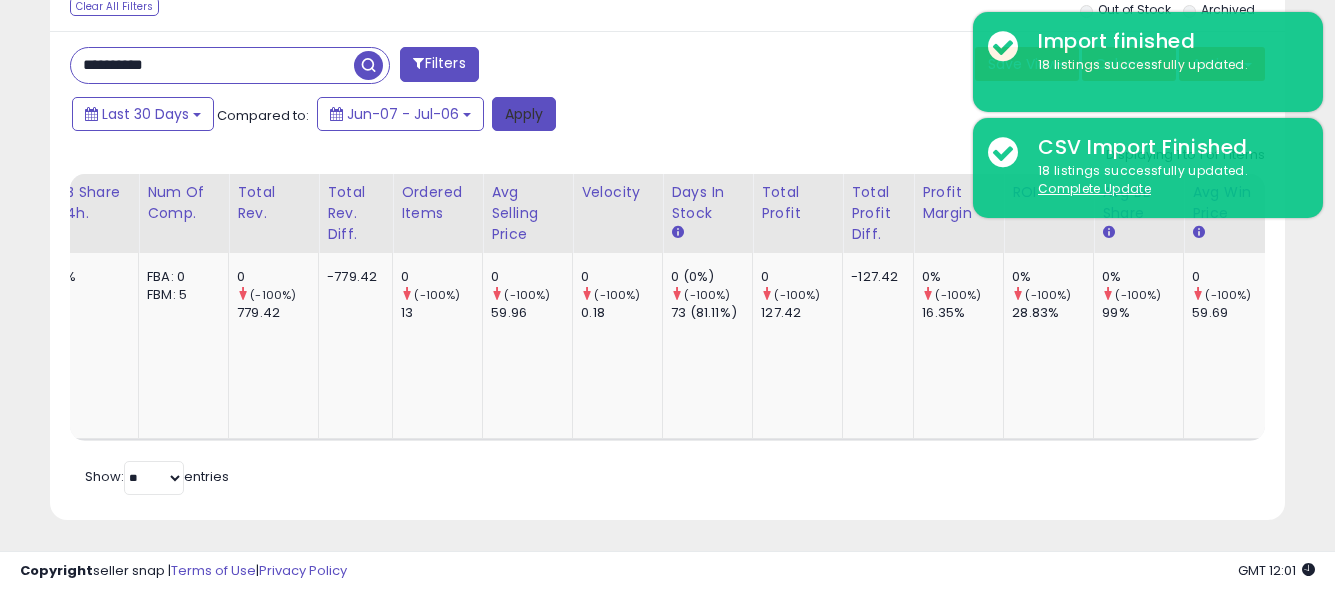 click on "Apply" at bounding box center (524, 114) 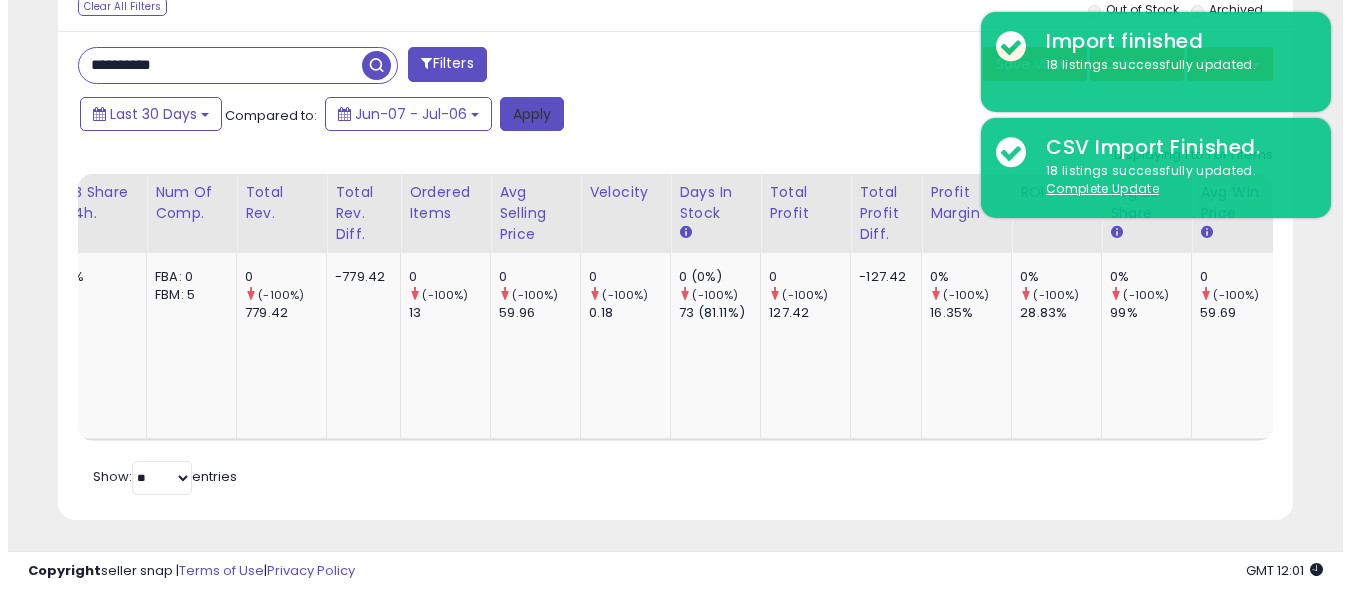 scroll, scrollTop: 679, scrollLeft: 0, axis: vertical 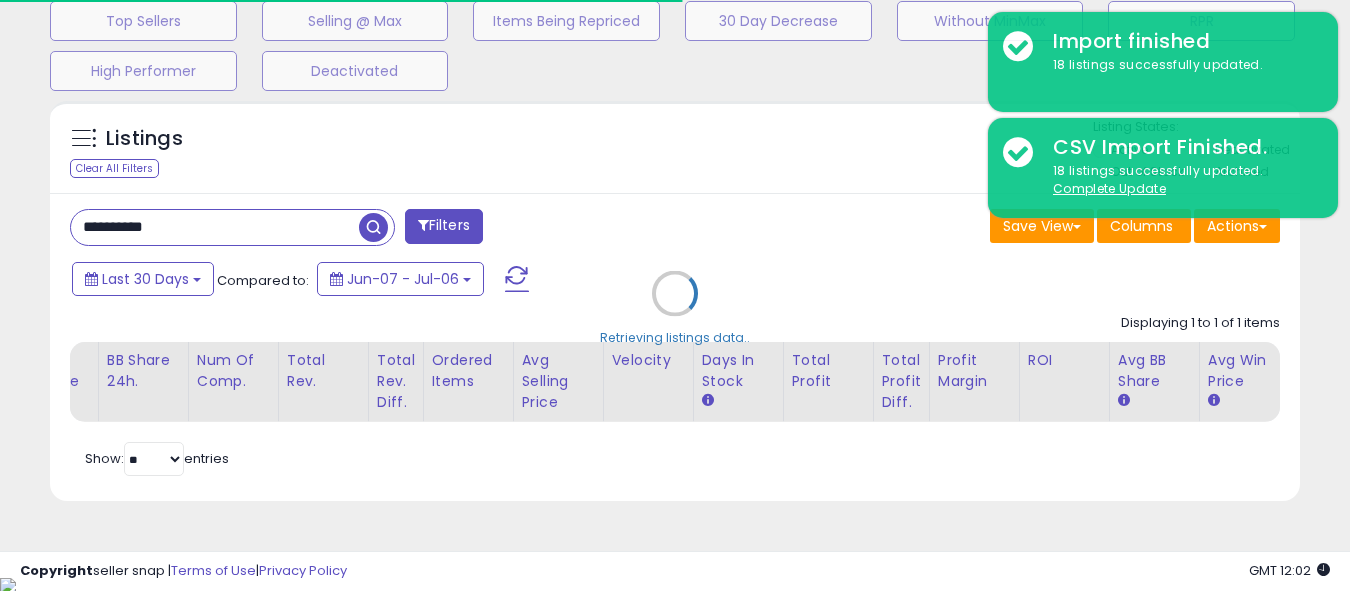 click on "Retrieving listings data.." at bounding box center [675, 308] 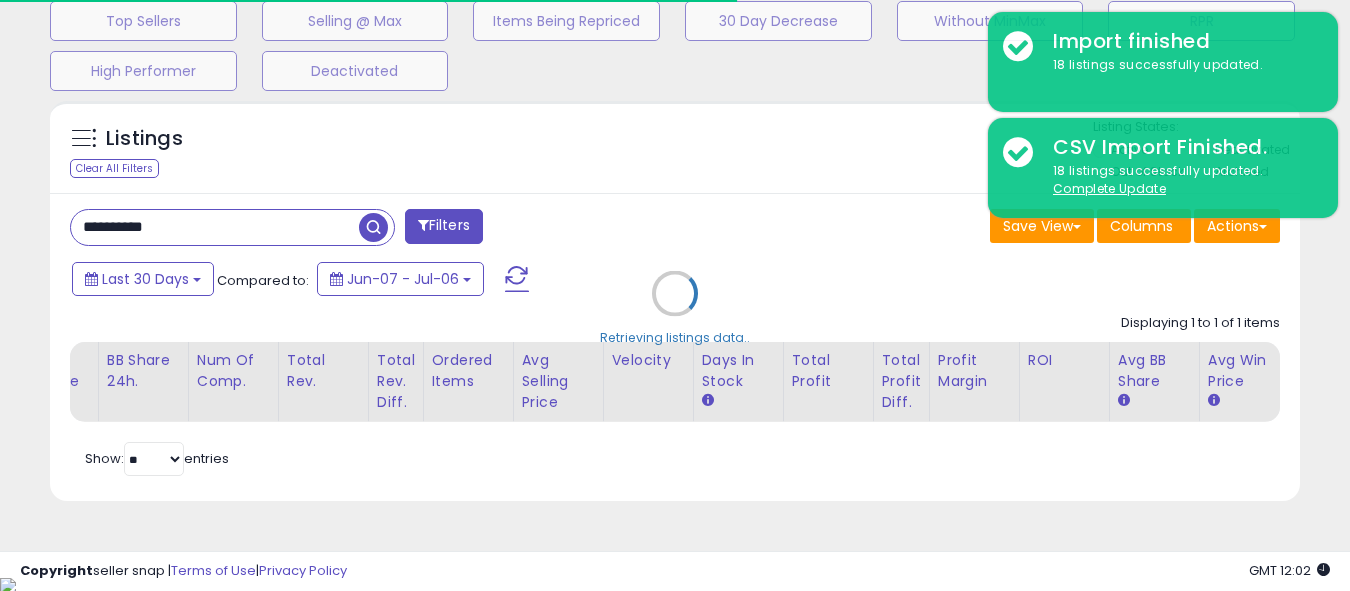 click on "Retrieving listings data.." at bounding box center [675, 308] 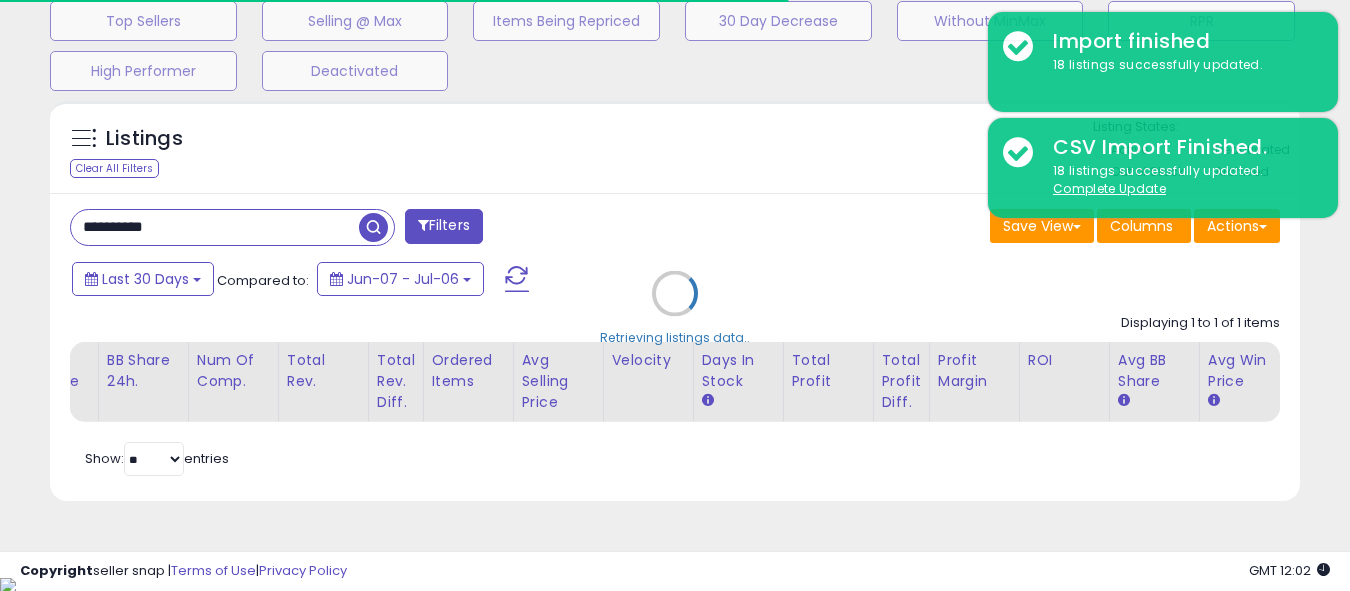 click on "Retrieving listings data.." at bounding box center (675, 308) 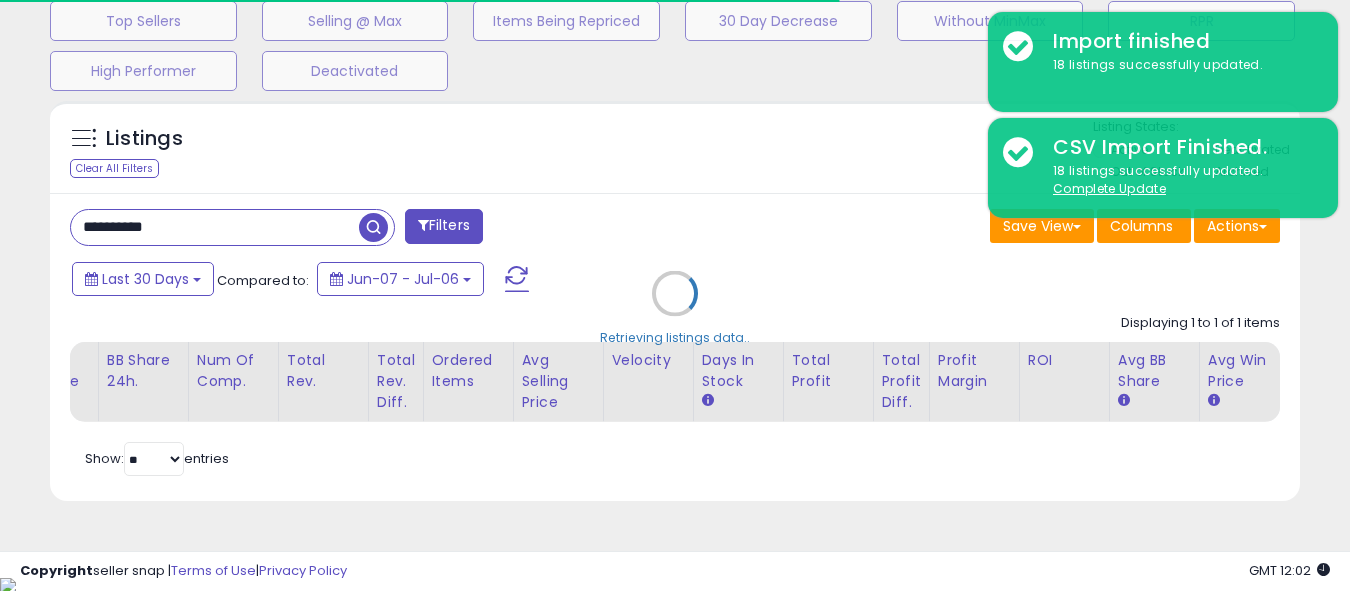 click on "Retrieving listings data.." at bounding box center (675, 308) 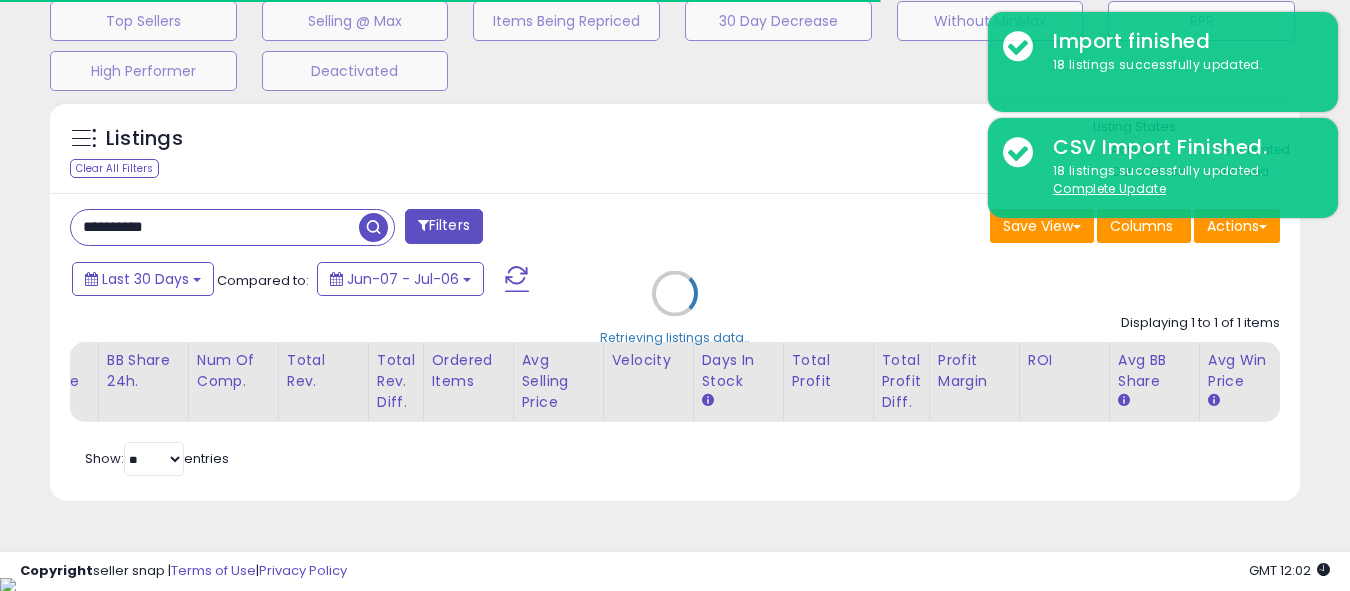 click on "Retrieving listings data.." at bounding box center (675, 308) 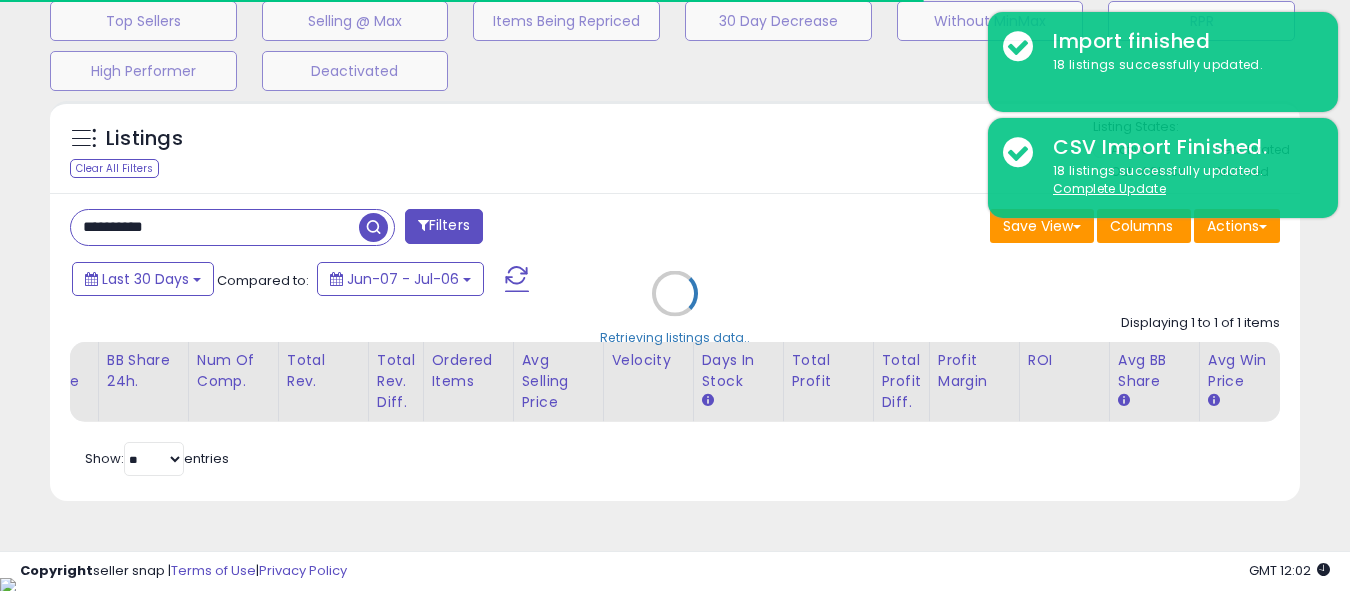 click on "Retrieving listings data.." at bounding box center (675, 308) 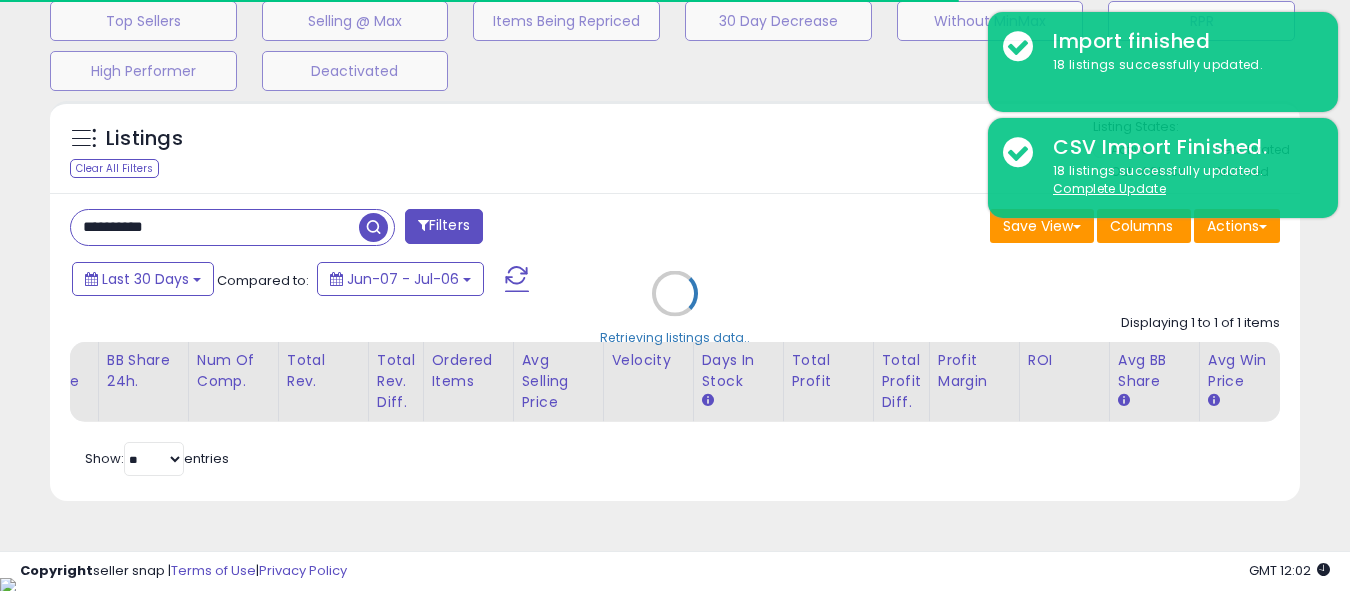click on "Retrieving listings data.." at bounding box center [675, 308] 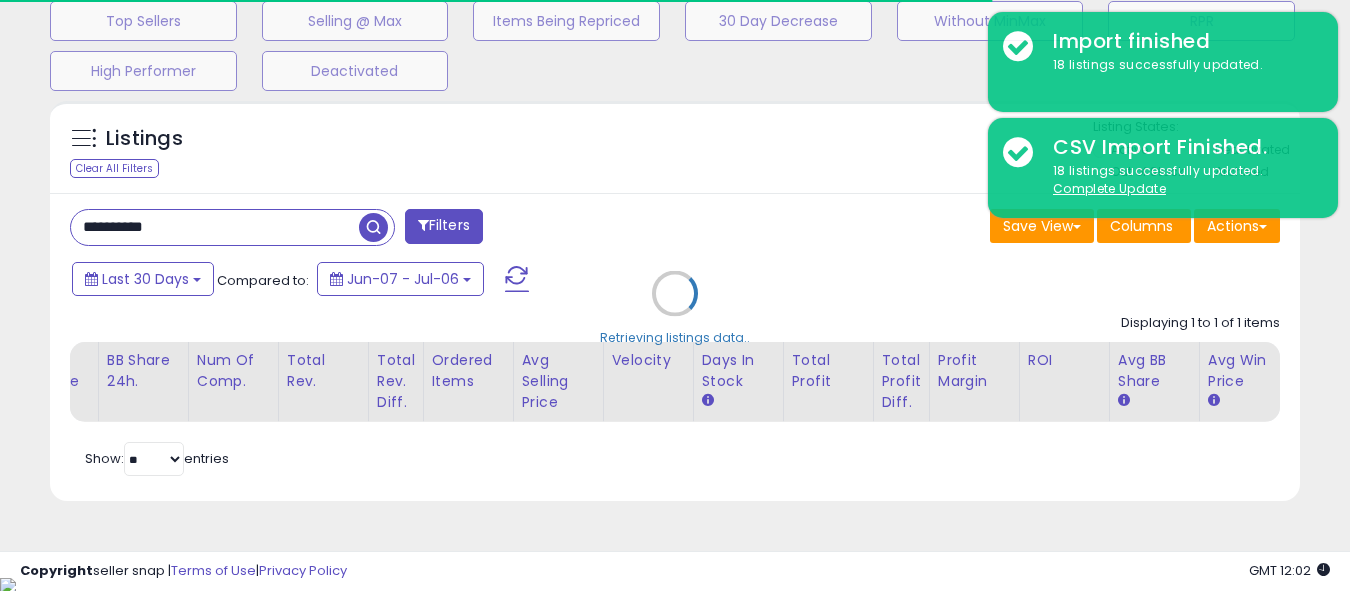click on "Retrieving listings data.." at bounding box center (675, 308) 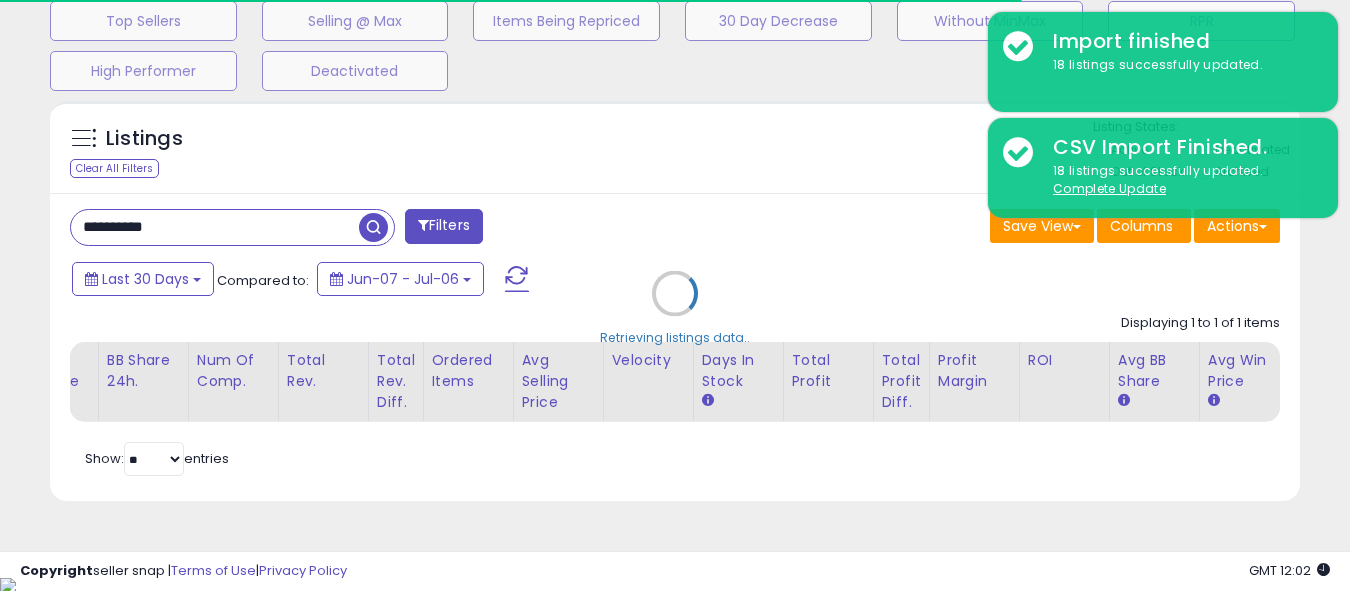 click on "**********" at bounding box center [675, 347] 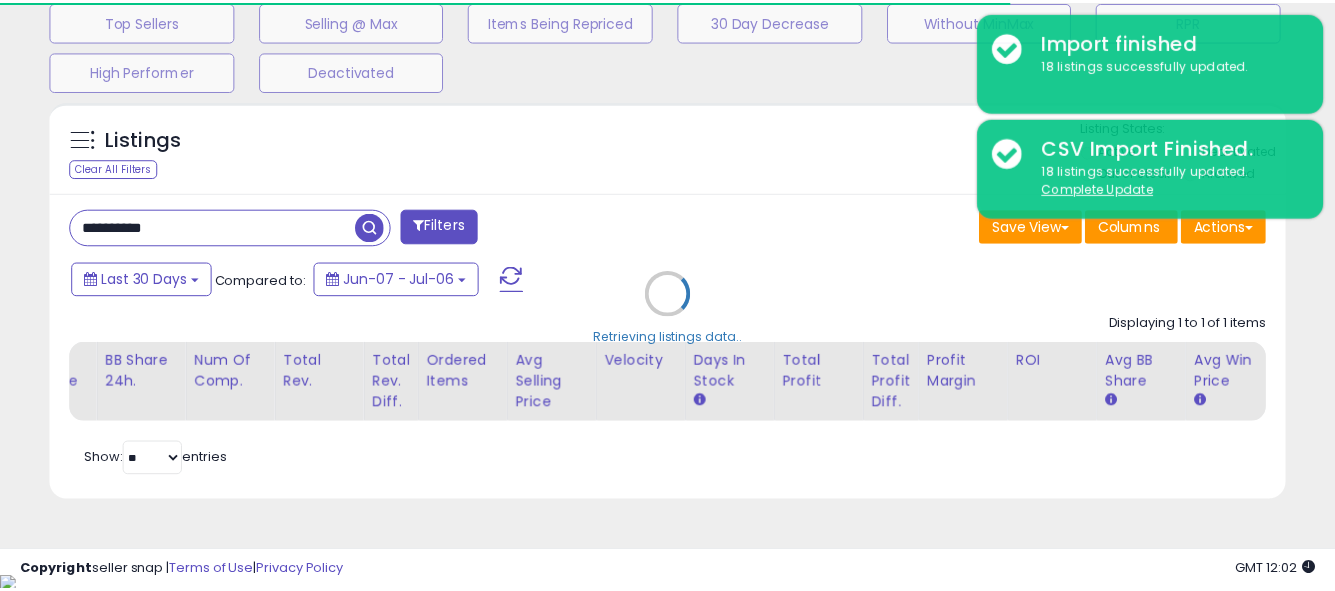 scroll, scrollTop: 410, scrollLeft: 714, axis: both 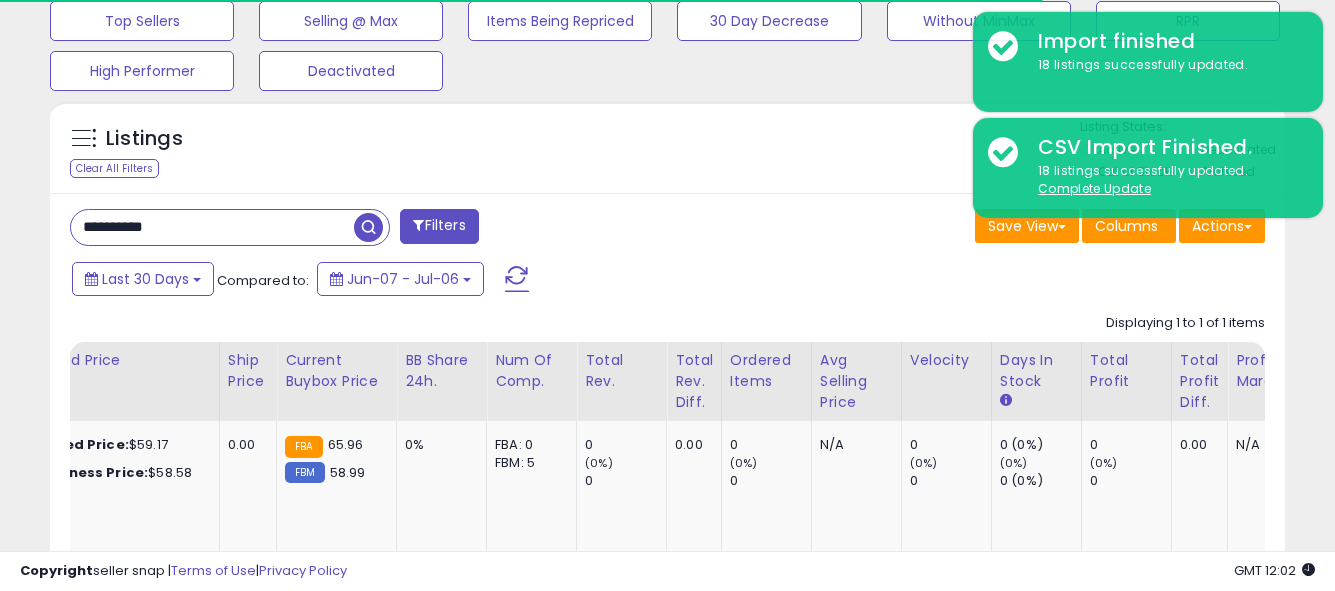 click on "**********" at bounding box center [212, 227] 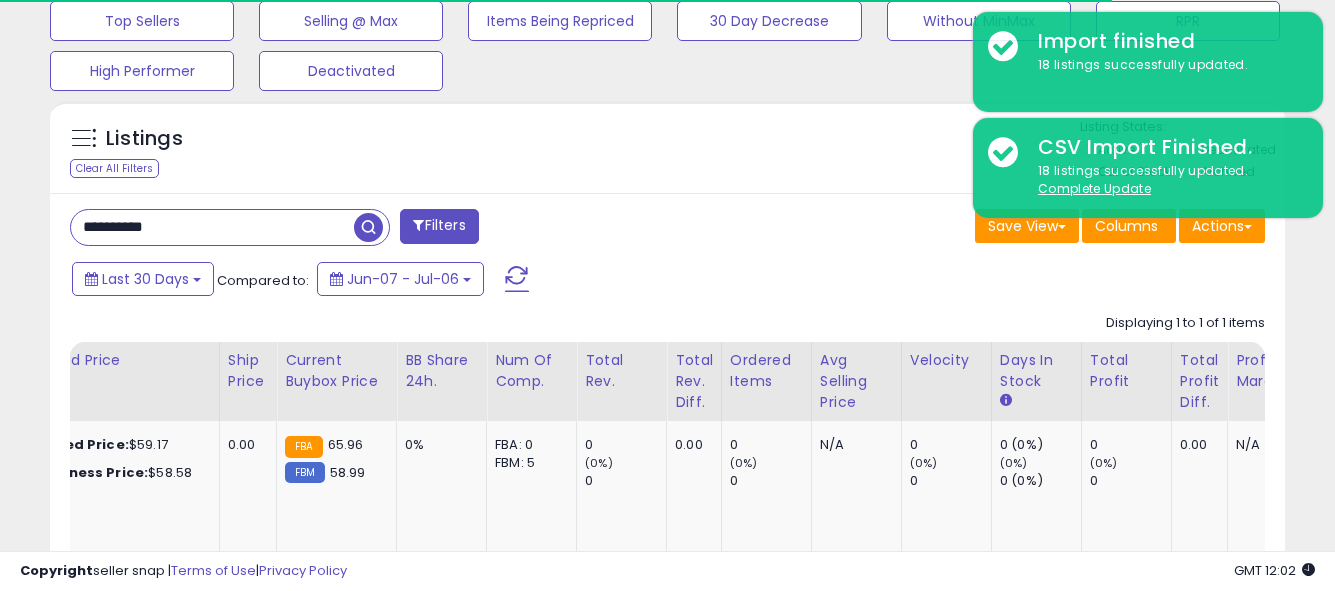 paste 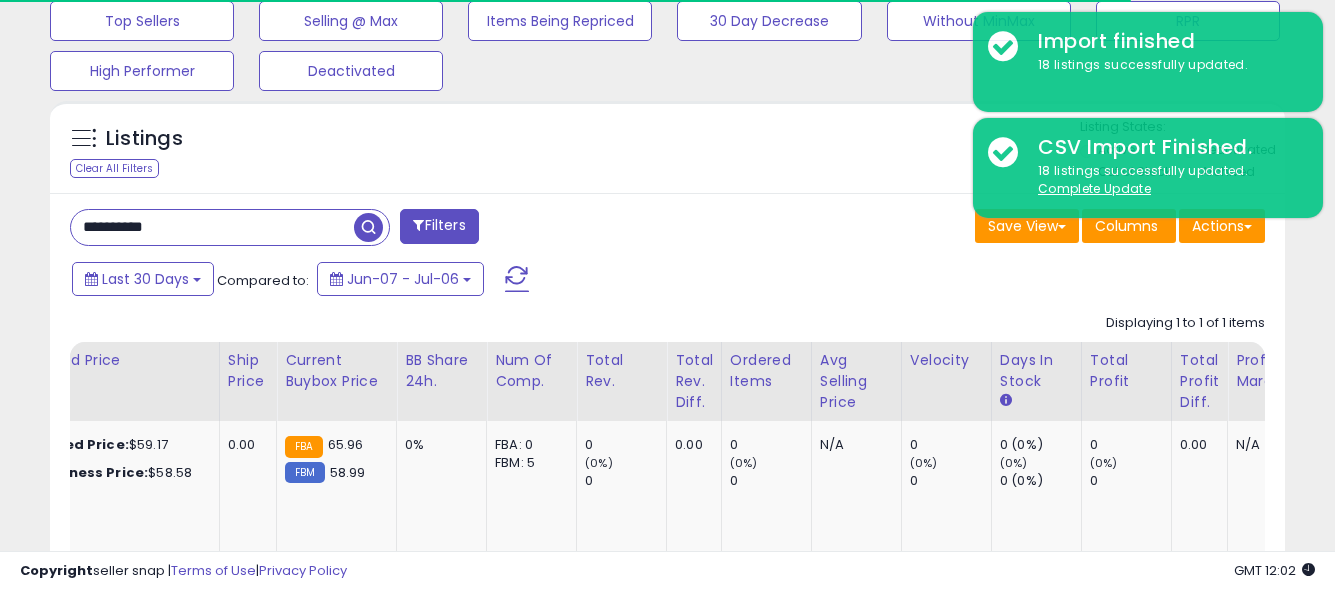scroll, scrollTop: 999590, scrollLeft: 999277, axis: both 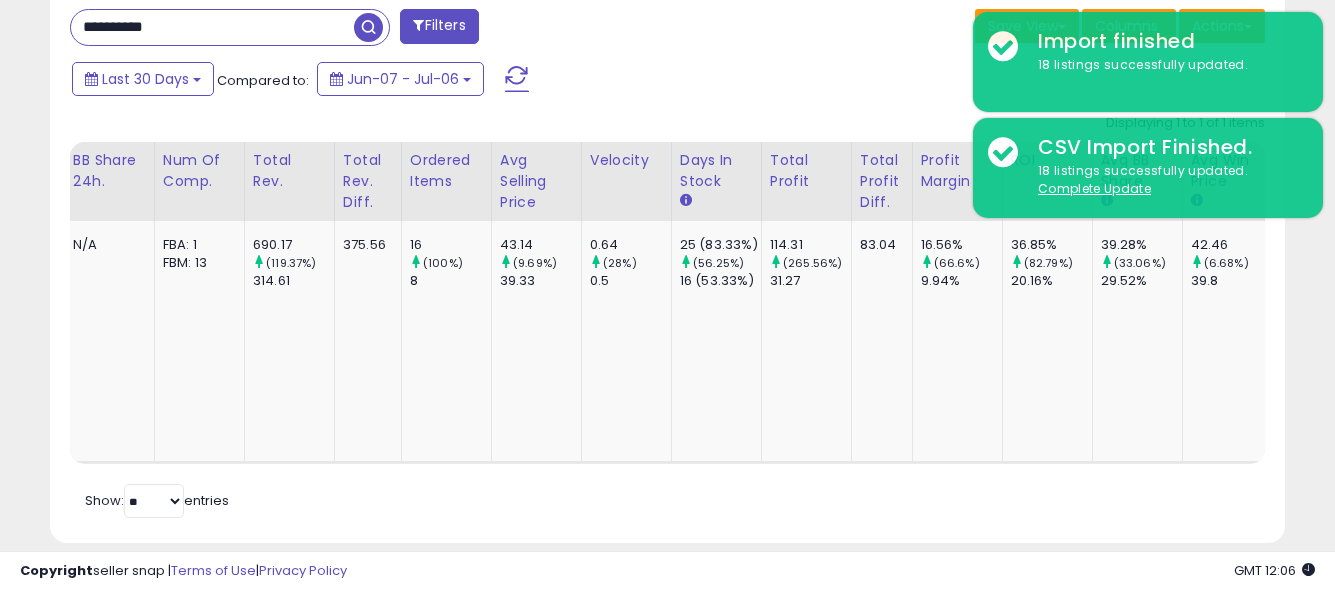 click on "**********" at bounding box center (212, 27) 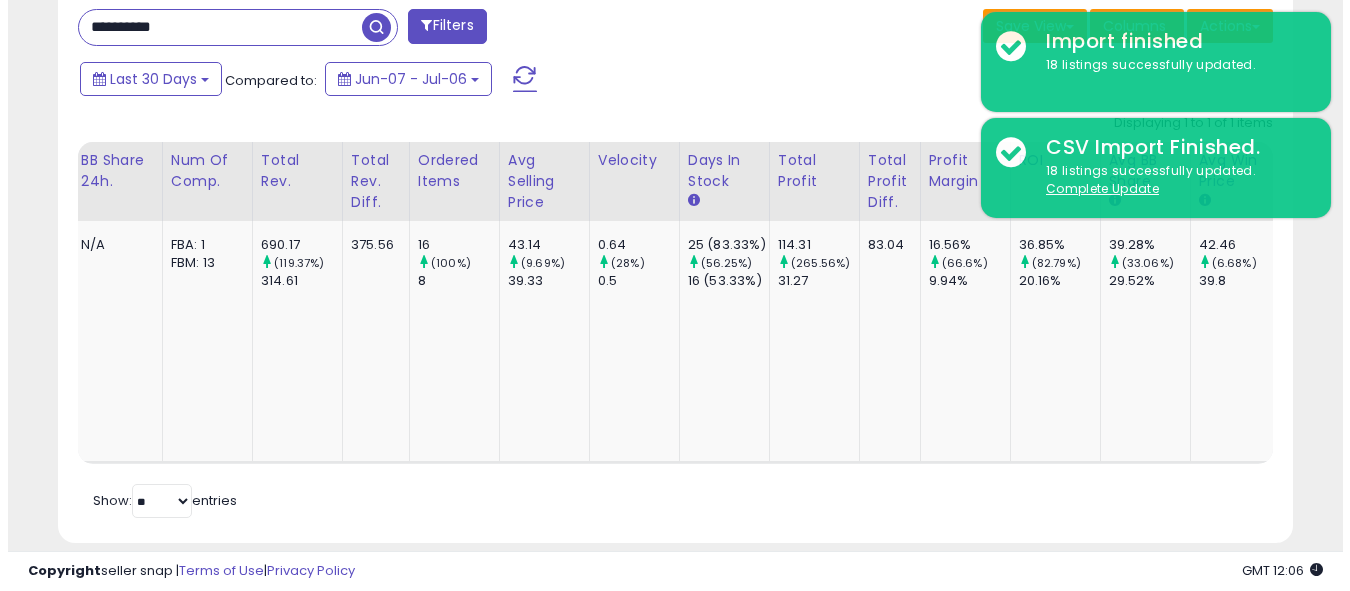 scroll, scrollTop: 679, scrollLeft: 0, axis: vertical 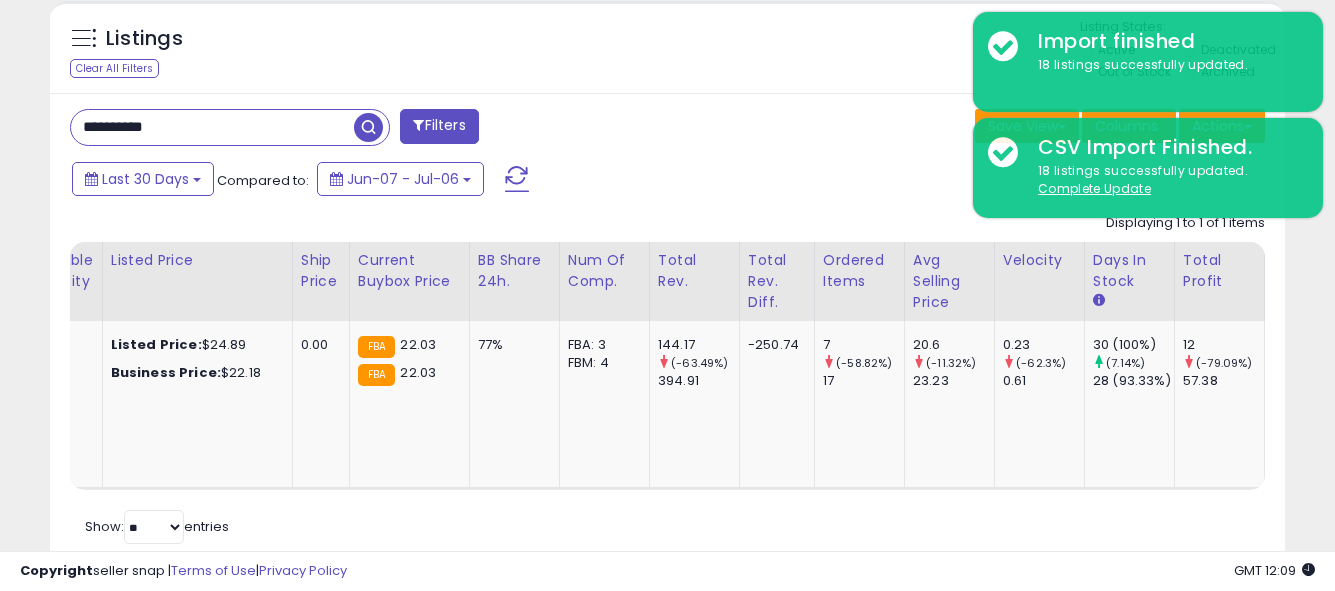 click on "**********" at bounding box center (212, 127) 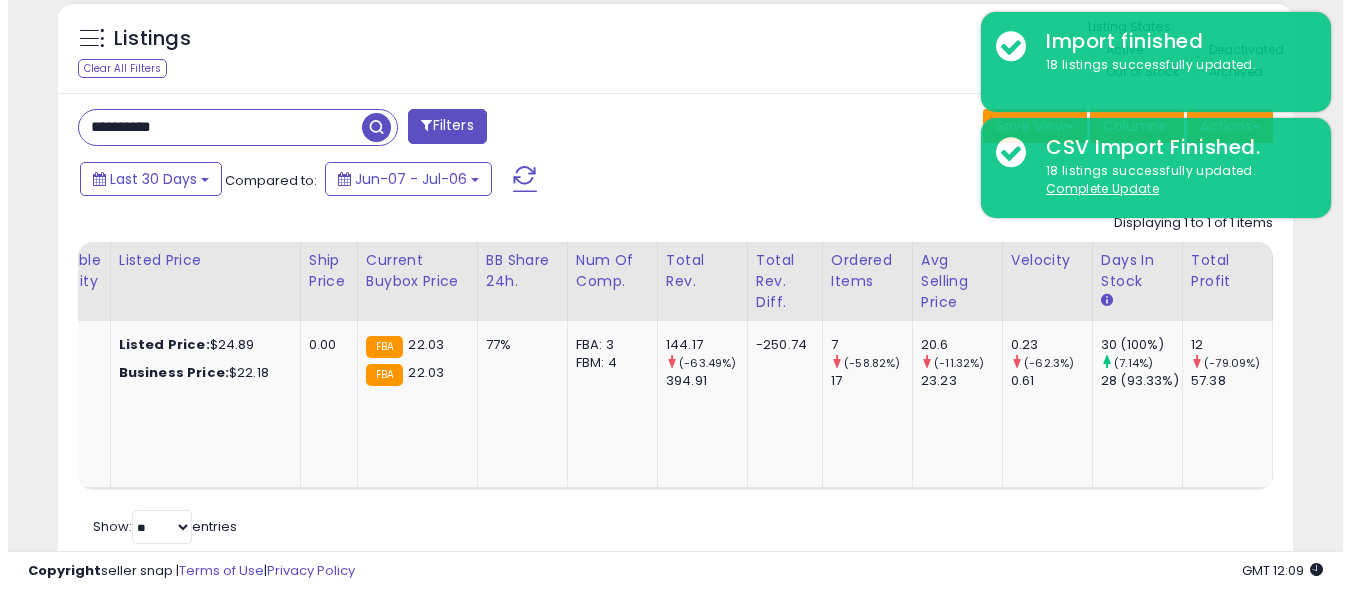 scroll, scrollTop: 679, scrollLeft: 0, axis: vertical 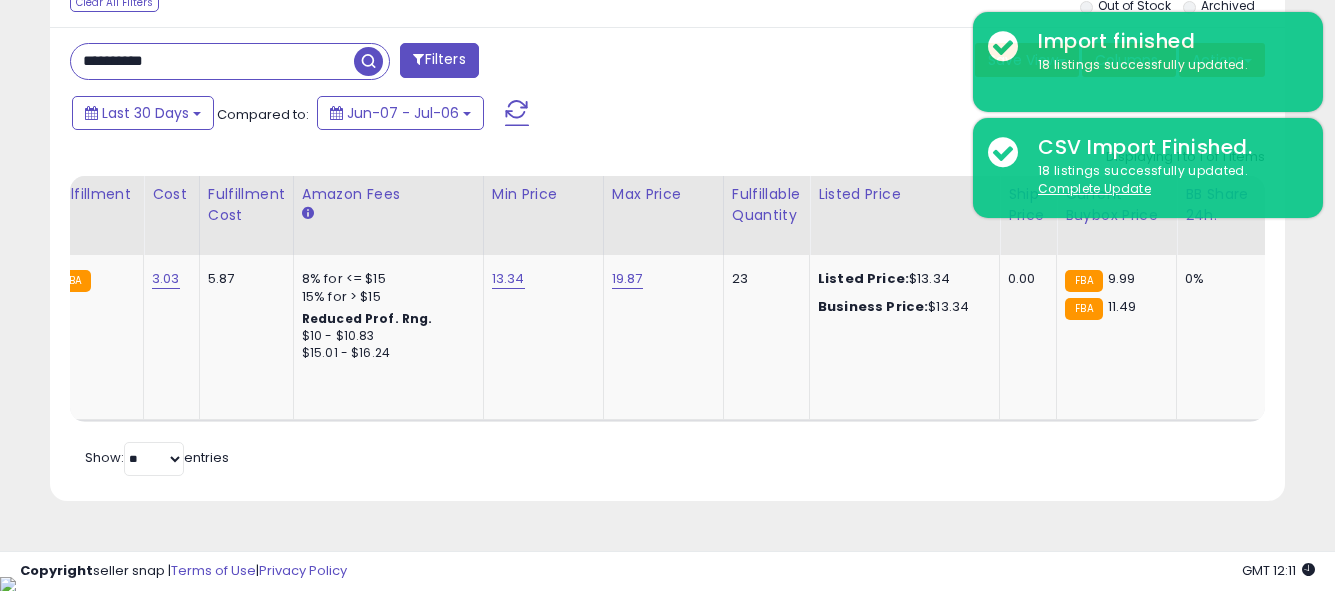 click on "**********" at bounding box center [212, 61] 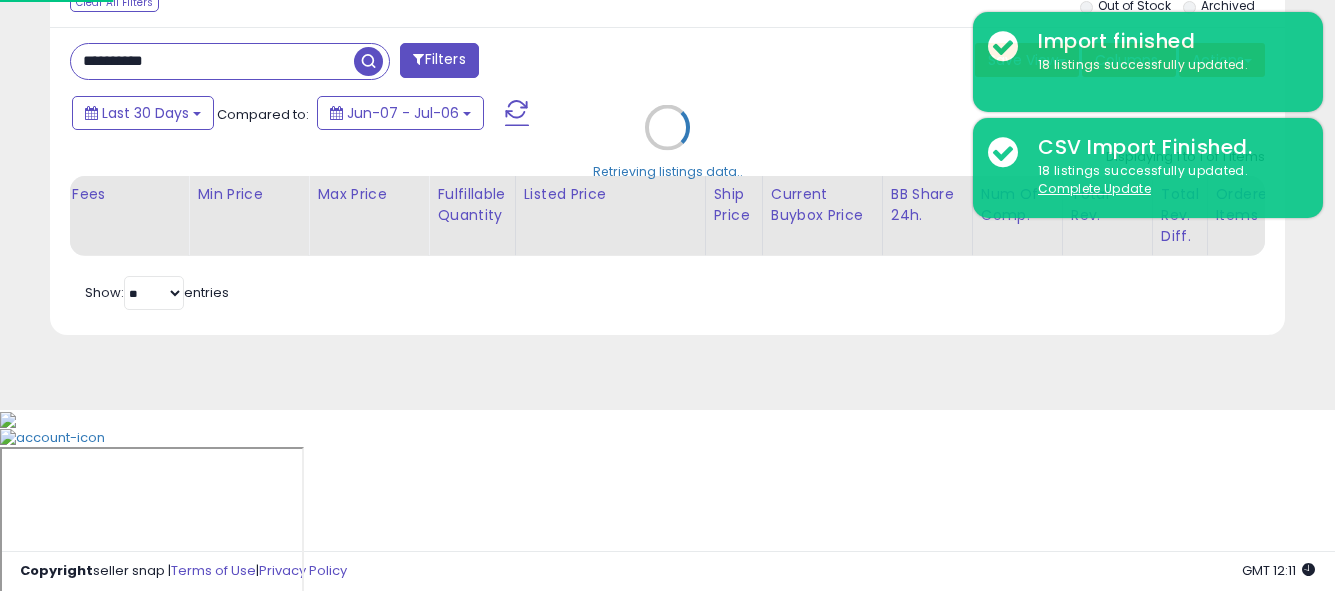 scroll, scrollTop: 999590, scrollLeft: 999277, axis: both 